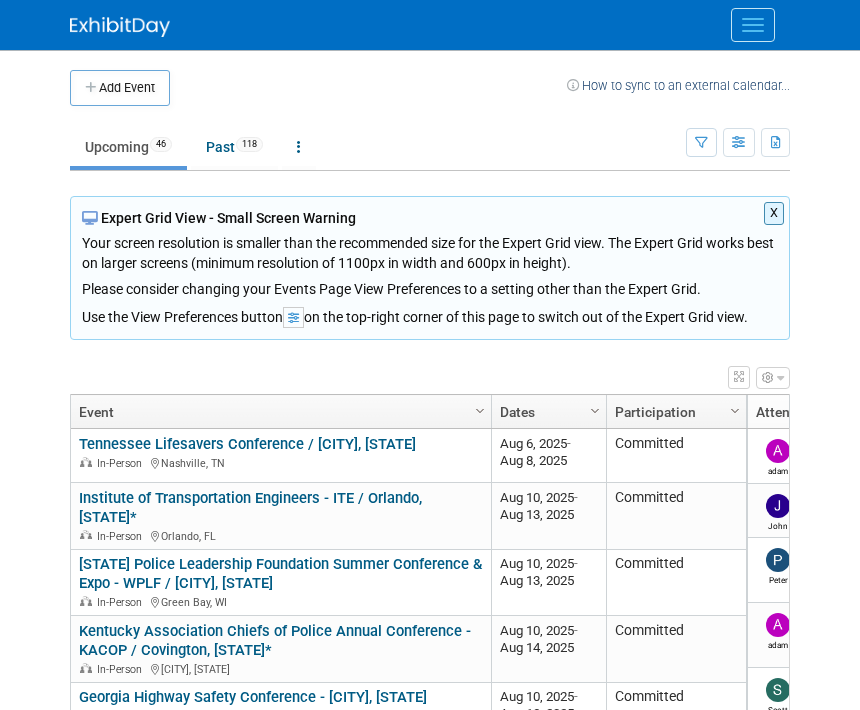 scroll, scrollTop: 0, scrollLeft: 0, axis: both 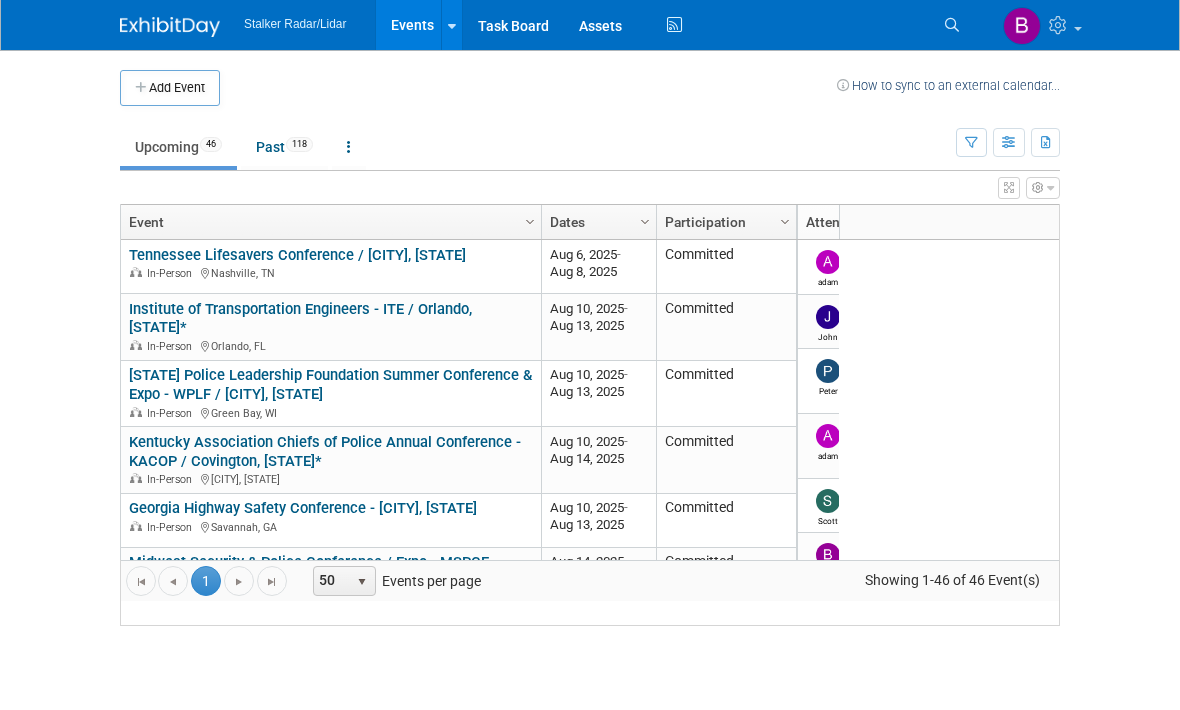 click on "Stalker Radar/Lidar
Events
Add Event
Bulk Upload Events
Shareable Event Boards
Recently Viewed Events:
Public Works Expo / APWA 2025 - Chicago, [STATE]*
Chicago, [STATE]
Aug 17, 2025 to Aug 20, 2025
IRF Global R2T Long Beach, California
Dec 9, 2025 to Dec 12, 2025
Florida Public Works Expo APWA Tampa 2026
Apr 9, 2026 to Apr 9, 2026
Task Board
Assets
Activity Feed
My Account
My Profile & Preferences
Sync to External Calendar...
Team Workspace
Users and Permissions
Workspace Settings
Metrics & Analytics
Budgeting, ROI & ROO
Annual Budgets (all events)
Refer & Earn
Contact us
Sign out
Search" at bounding box center (590, 25) 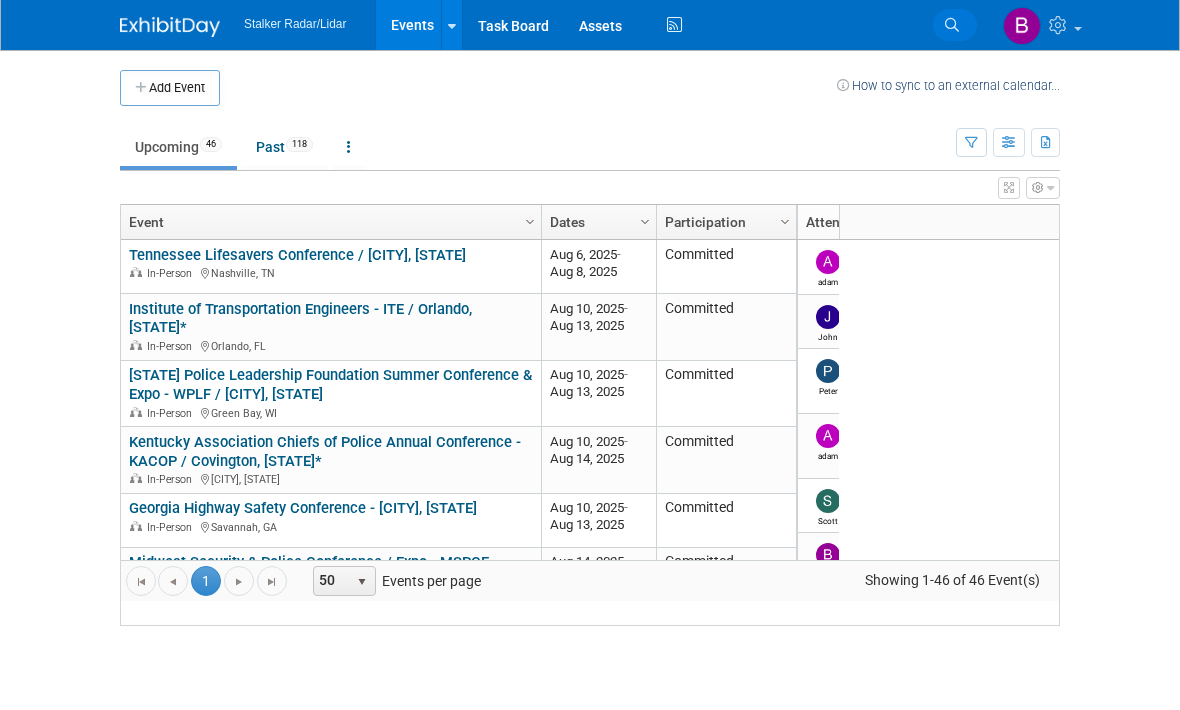 click on "Search" at bounding box center (955, 25) 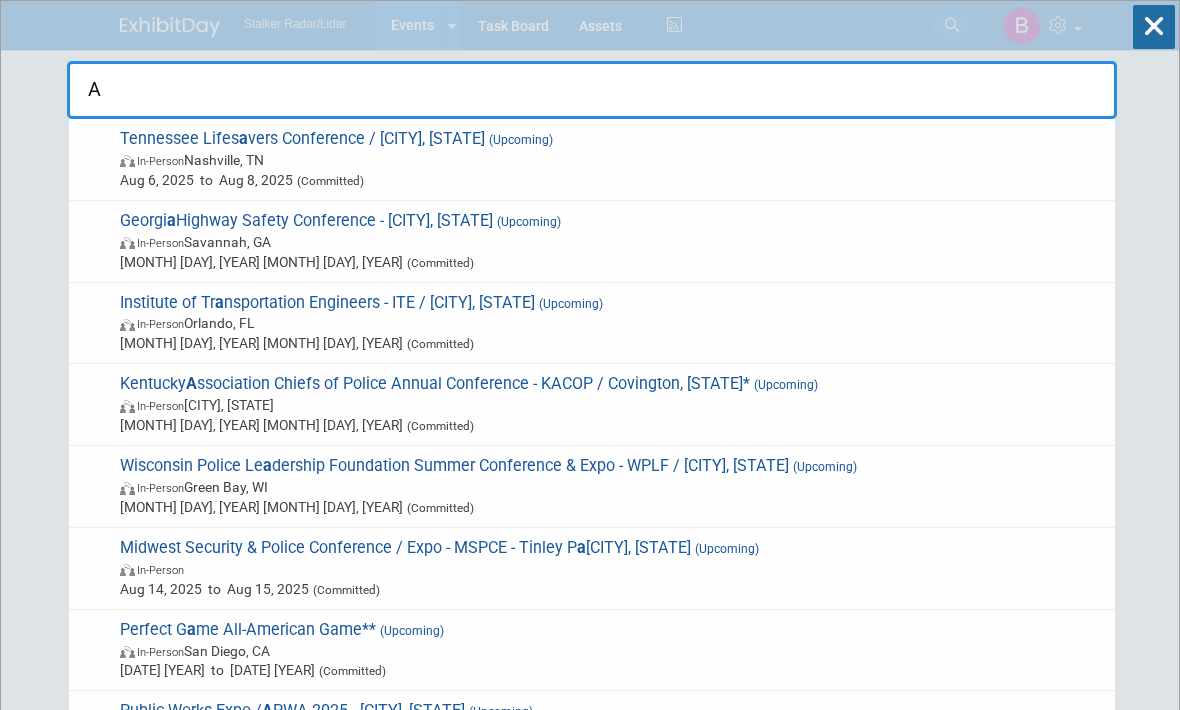 type on "Ab" 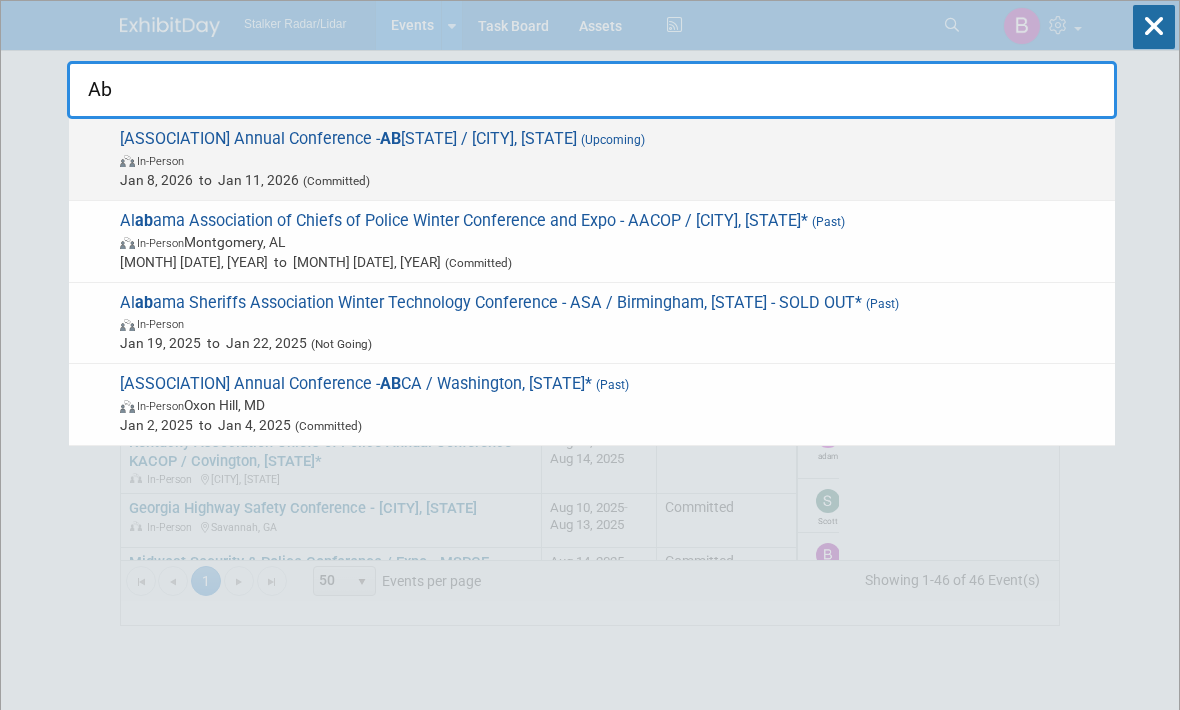 click on "American Baseball Coaches Association Annual Conference -  AB CA / [CITY], [STATE]  (Upcoming)  In-Person      [DATE]  to  [DATE]  (Committed)" at bounding box center [609, 159] 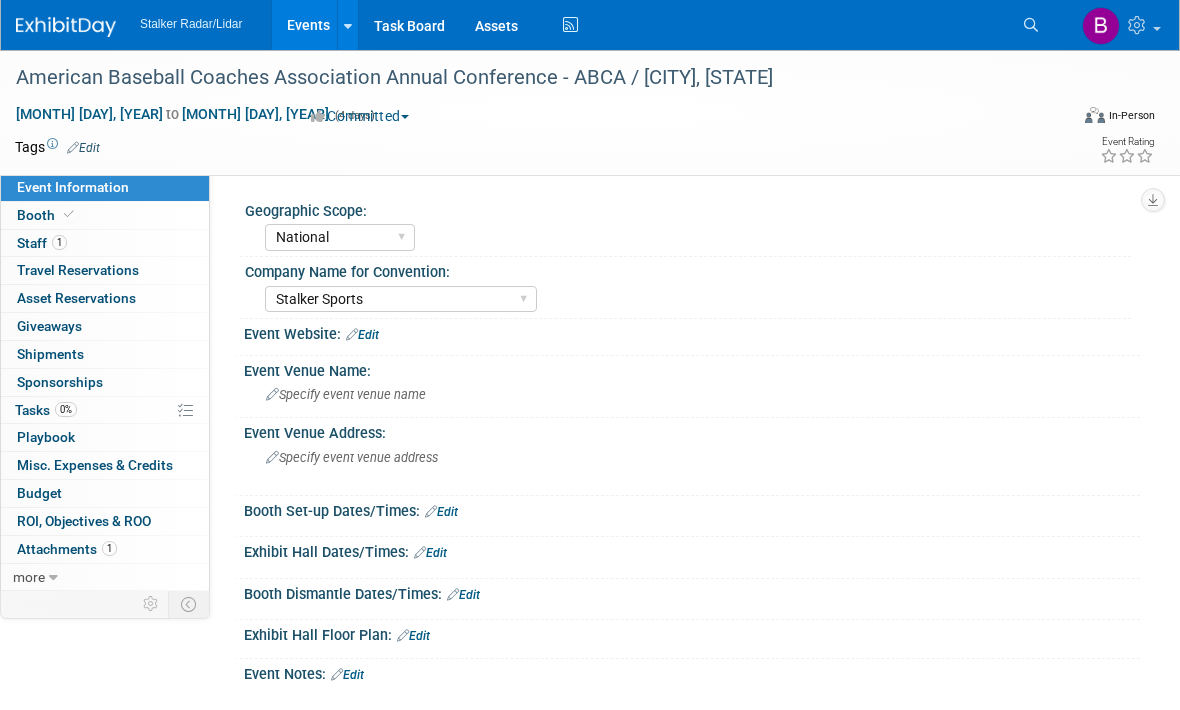 select on "National" 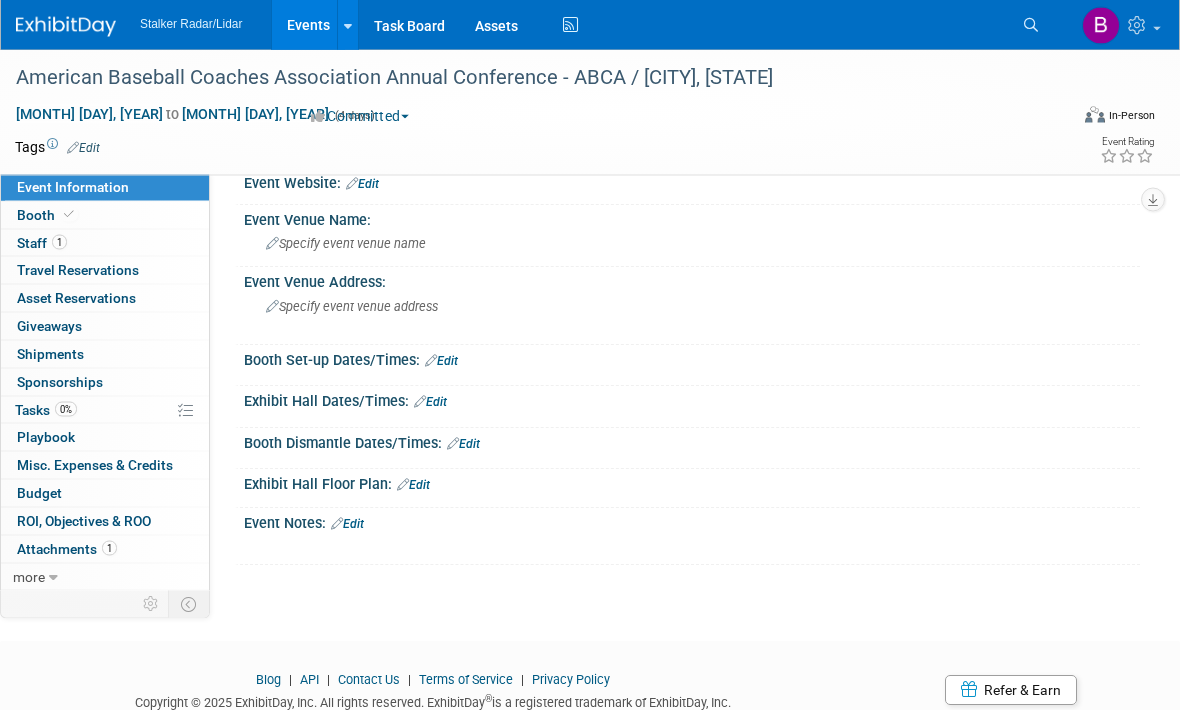 scroll, scrollTop: 150, scrollLeft: 0, axis: vertical 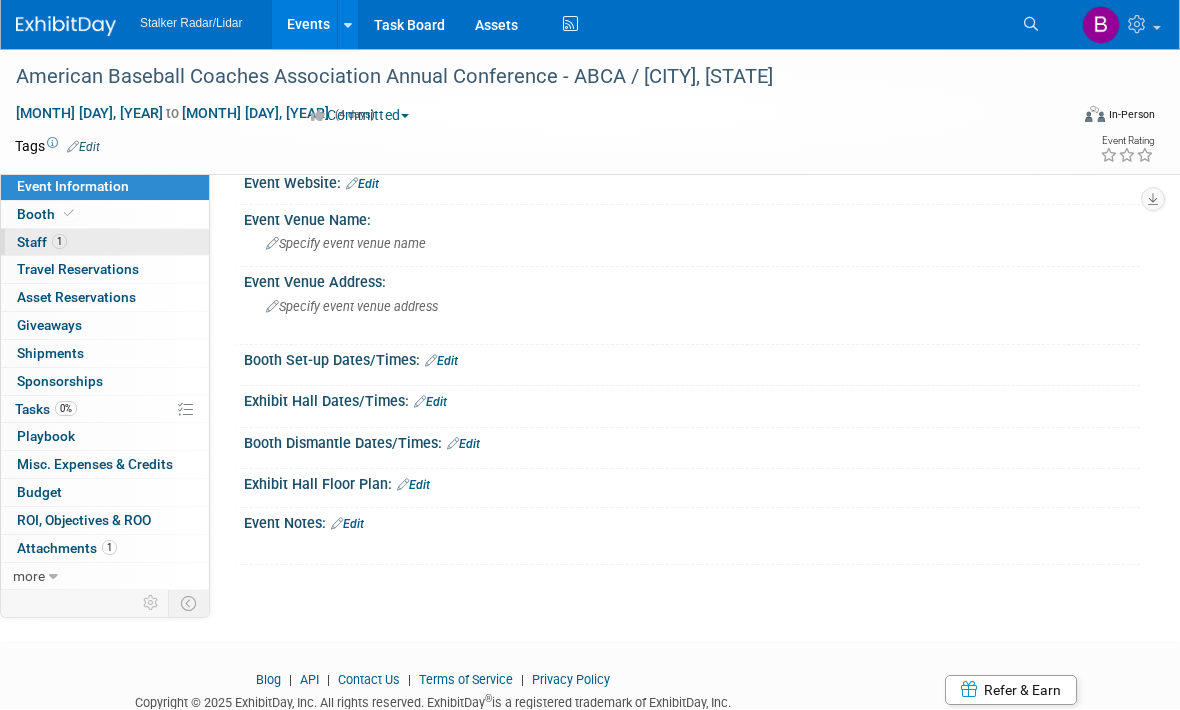 click on "Staff 1" at bounding box center (42, 243) 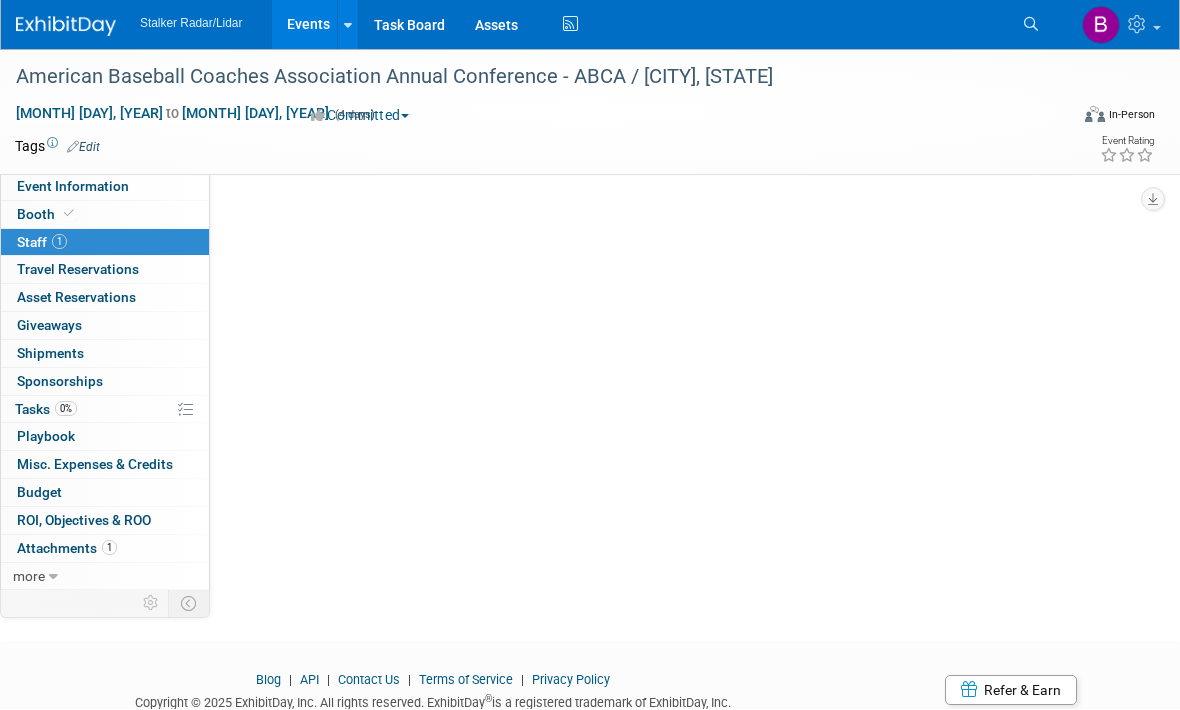 scroll, scrollTop: 0, scrollLeft: 0, axis: both 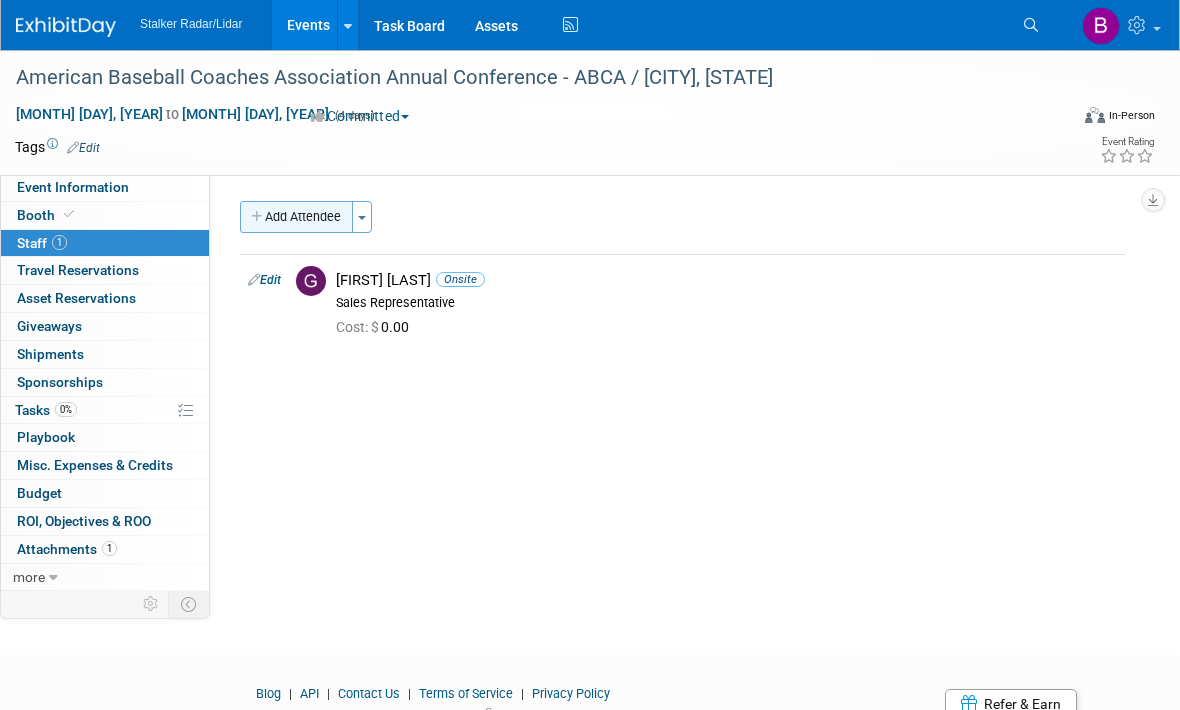 click on "Add Attendee" at bounding box center (296, 217) 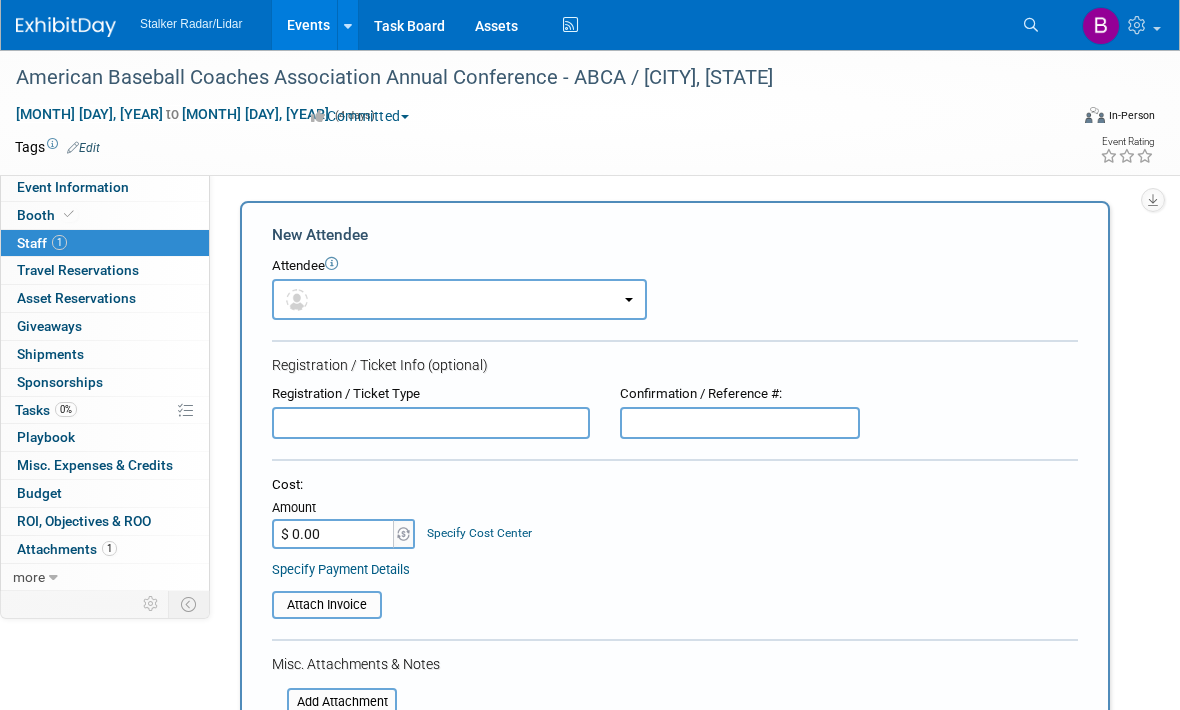 scroll, scrollTop: 0, scrollLeft: 0, axis: both 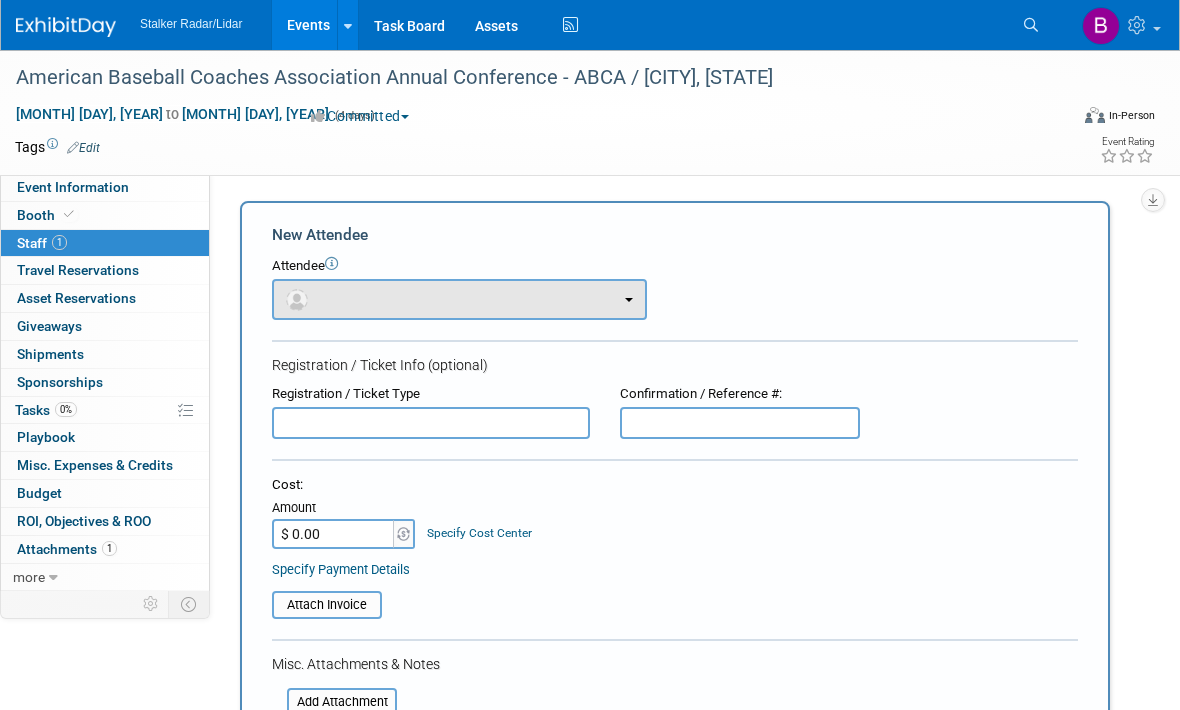 click at bounding box center [459, 299] 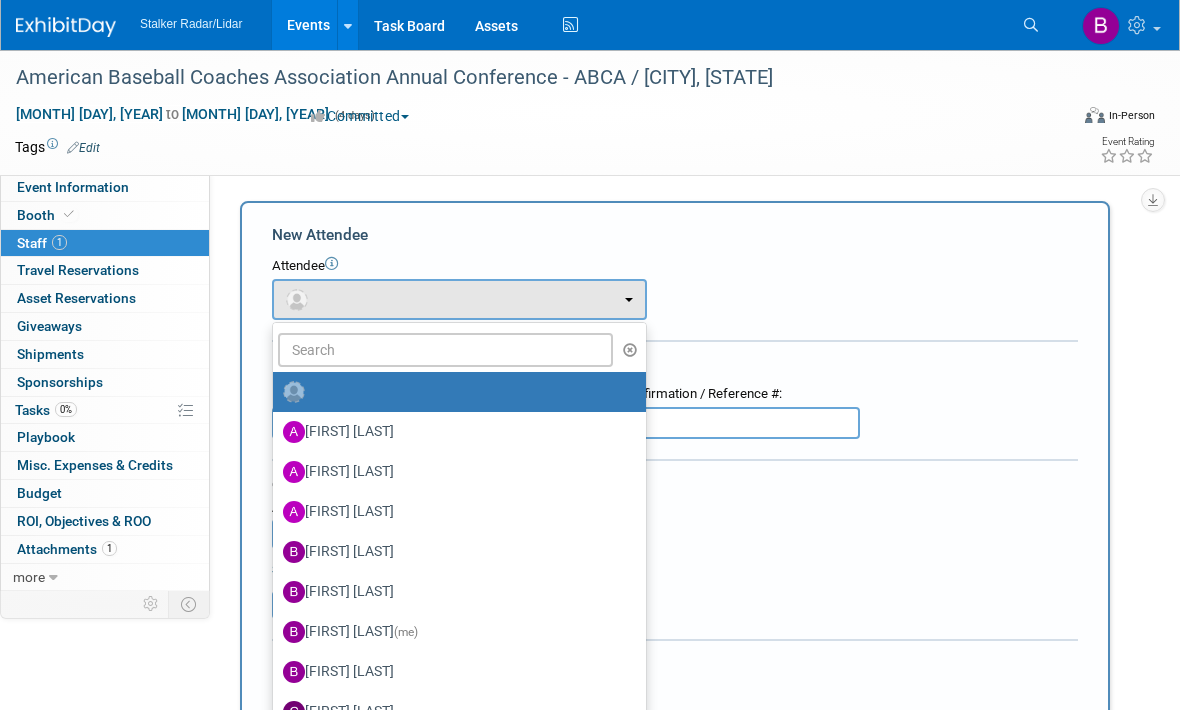 click at bounding box center [590, 355] 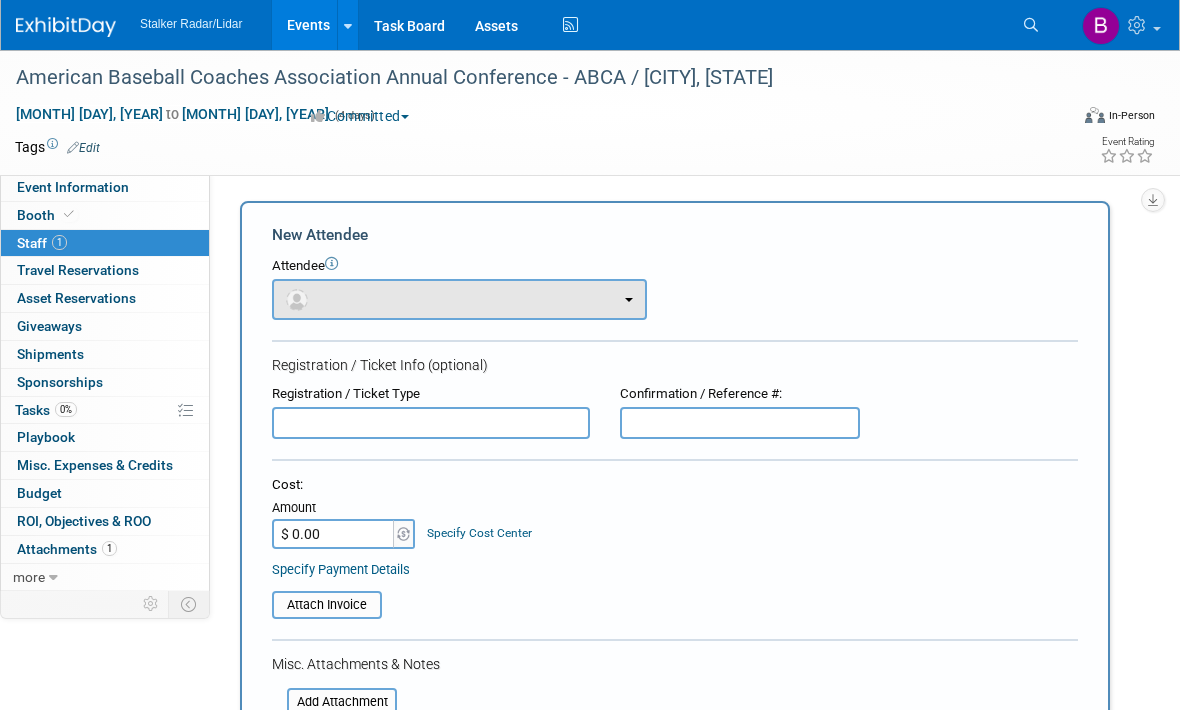 click at bounding box center [459, 299] 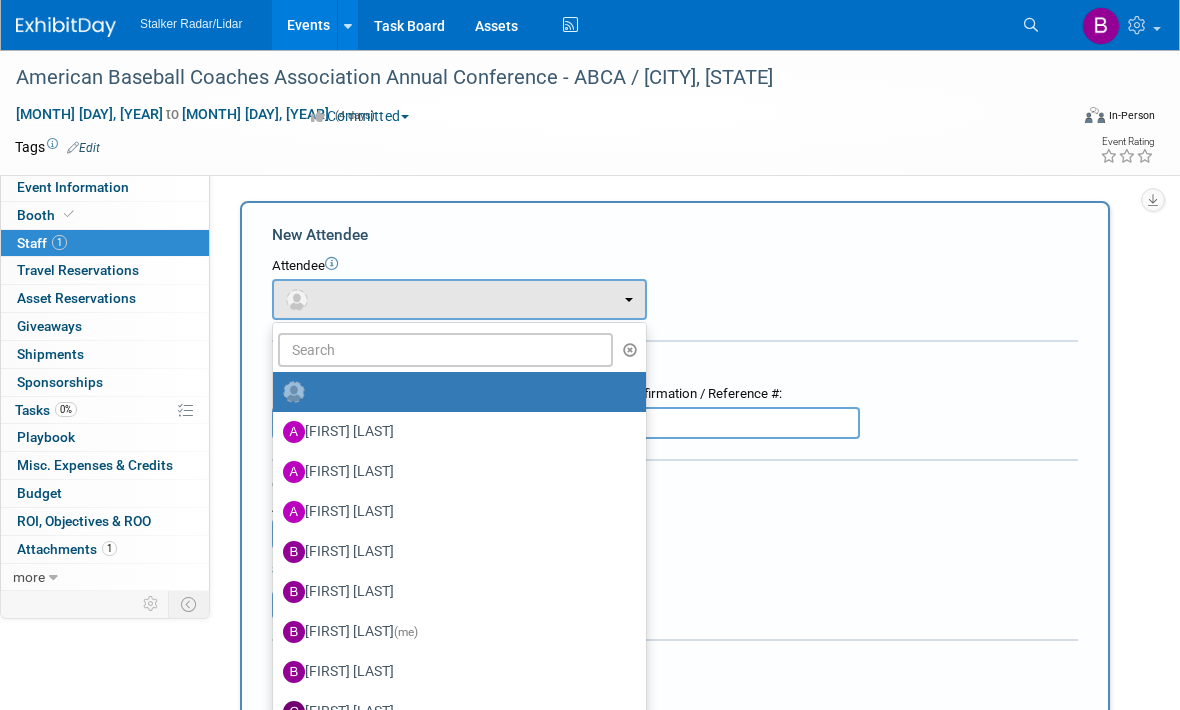 click at bounding box center (590, 355) 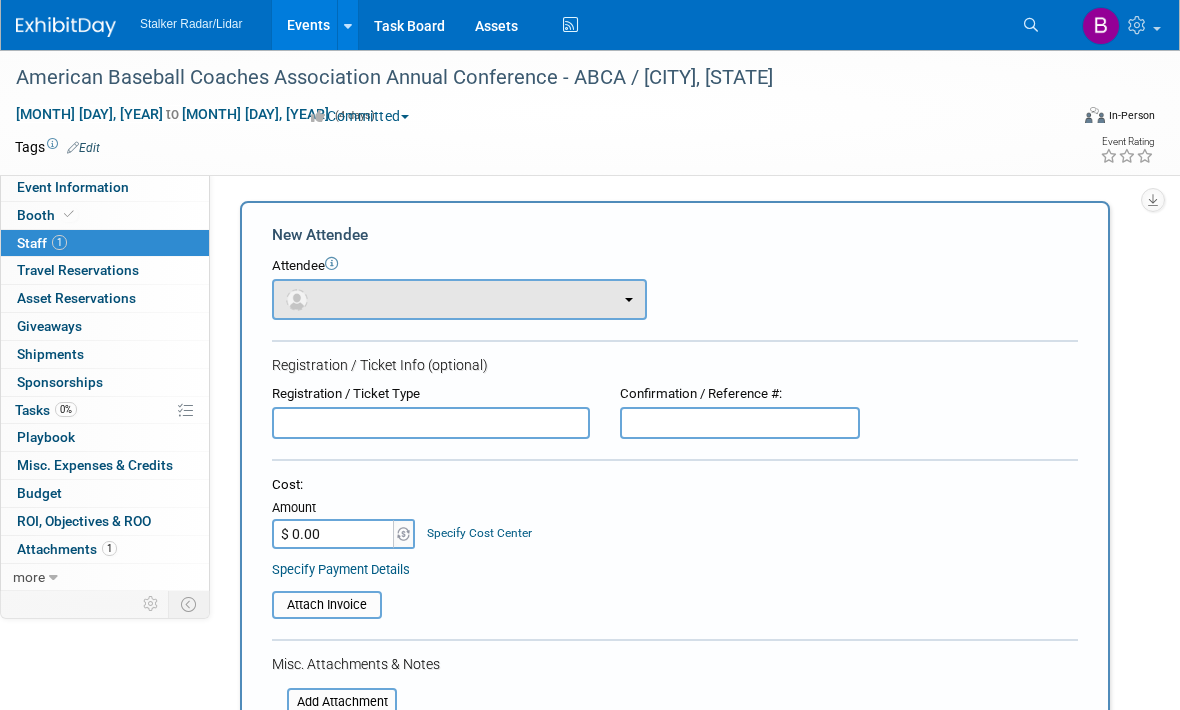 click at bounding box center (459, 299) 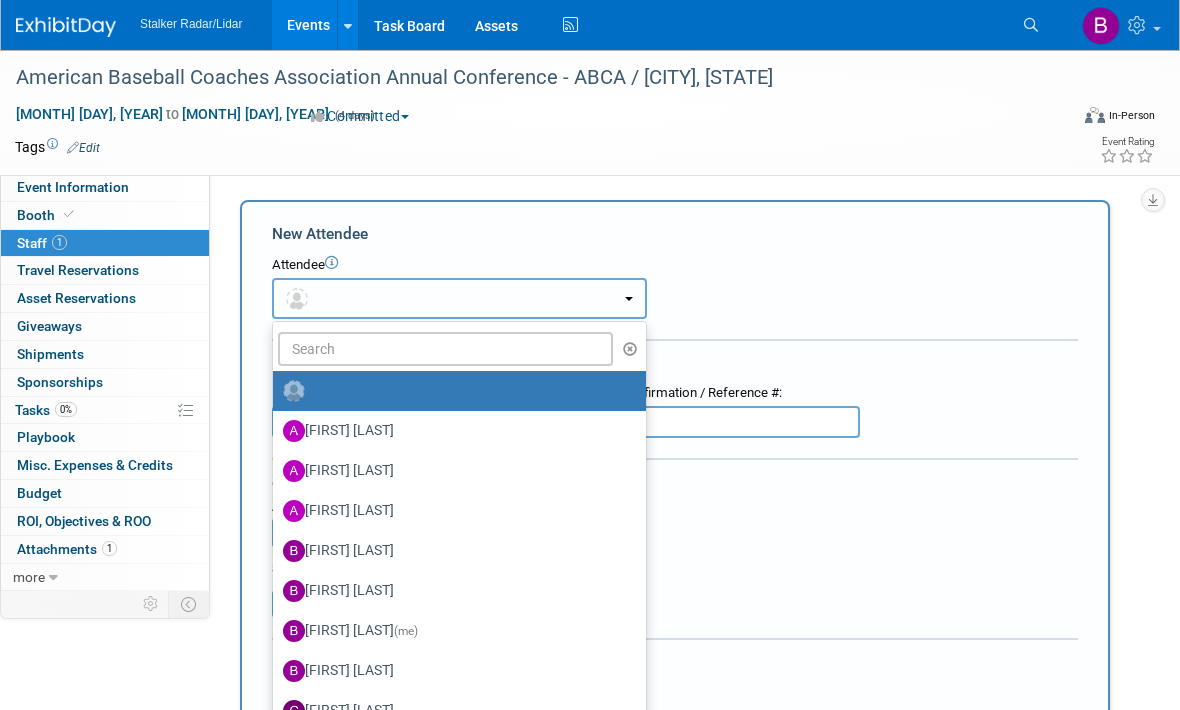 scroll, scrollTop: 0, scrollLeft: 0, axis: both 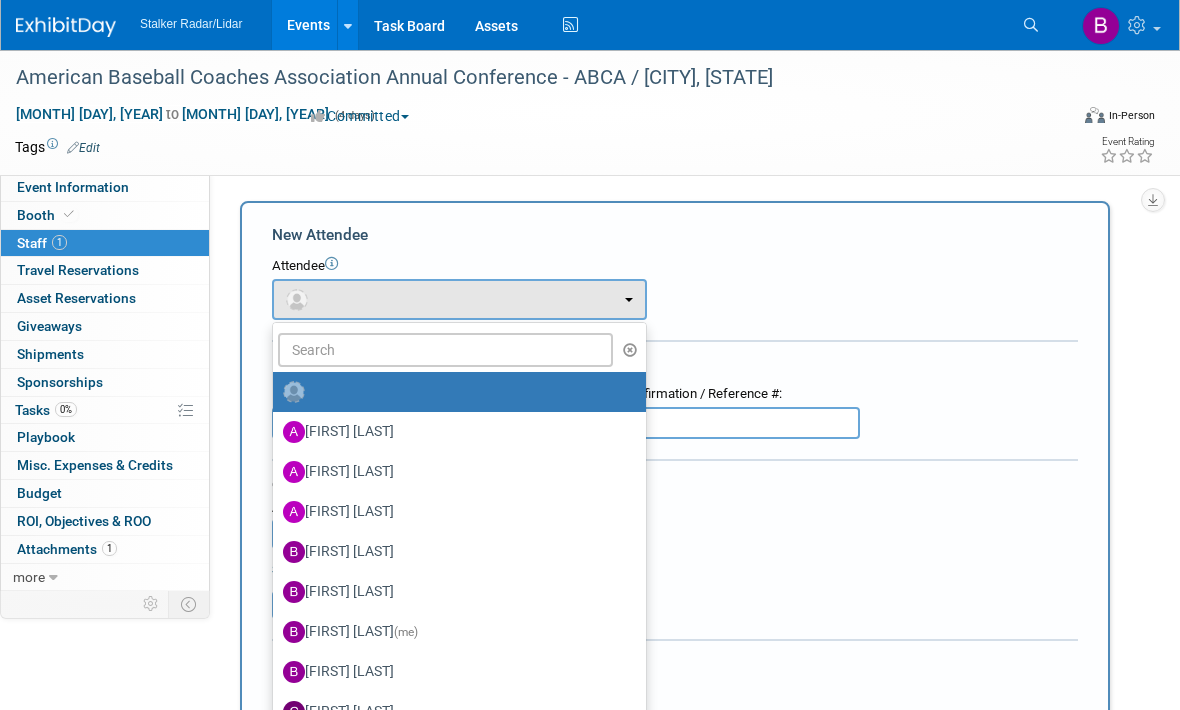 click at bounding box center [590, 355] 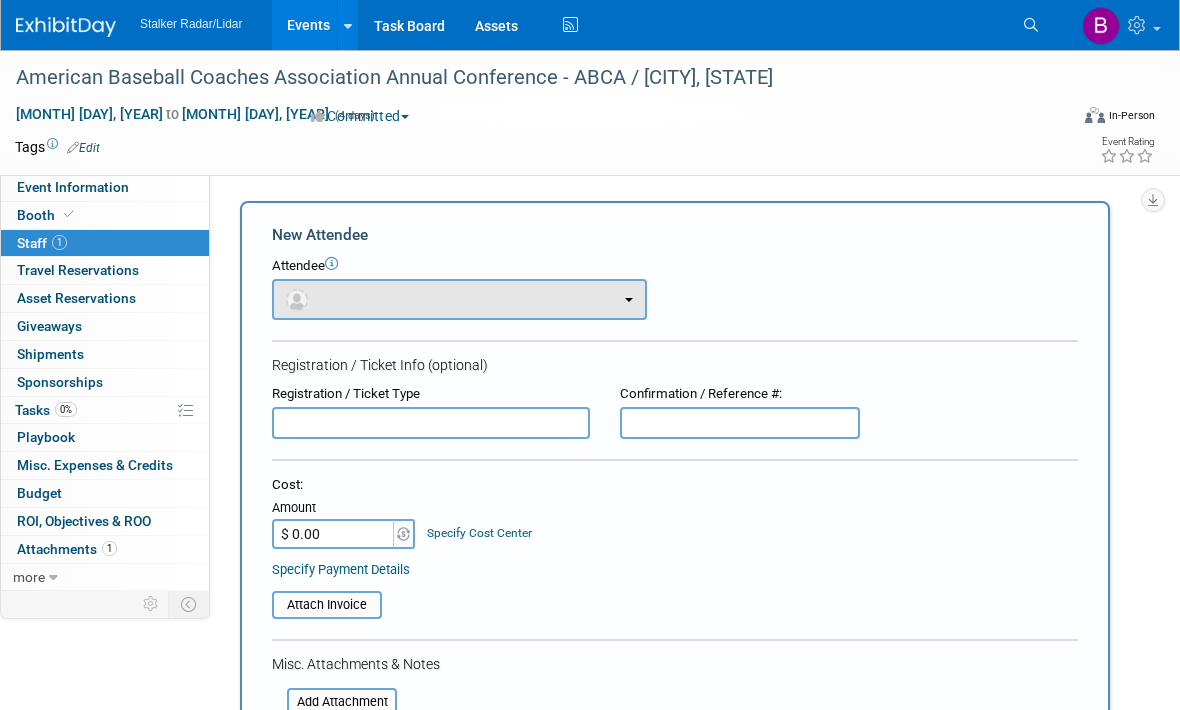 click at bounding box center (459, 299) 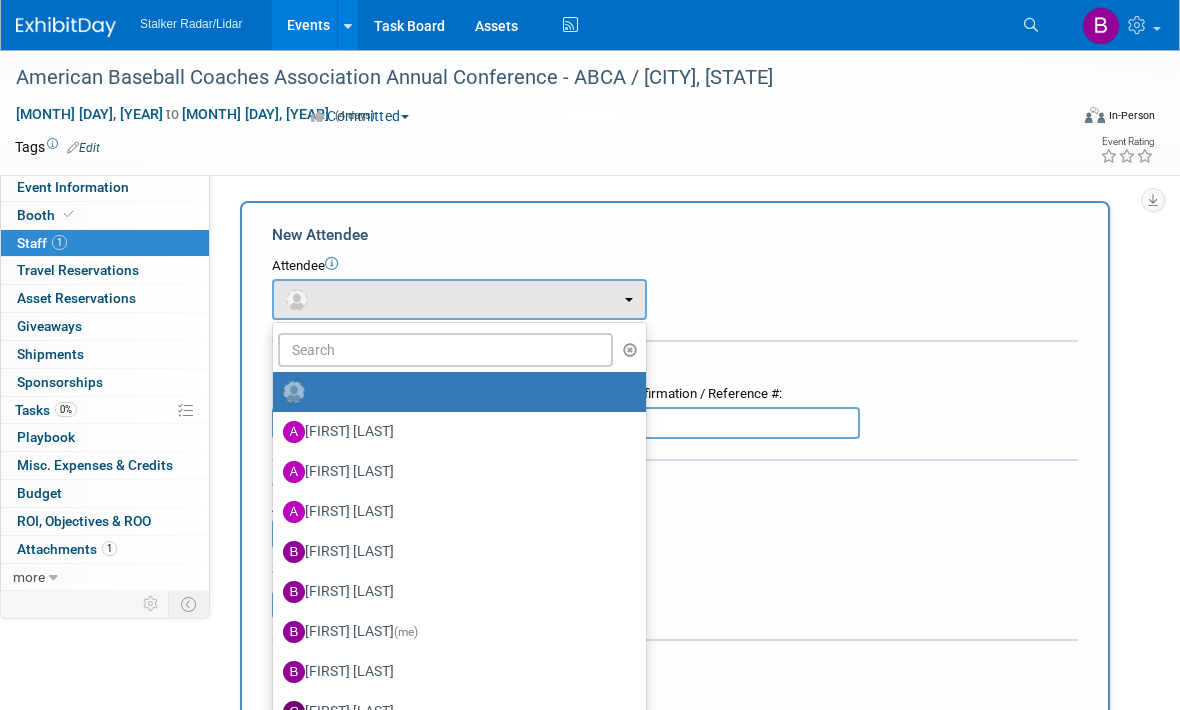 click at bounding box center [590, 355] 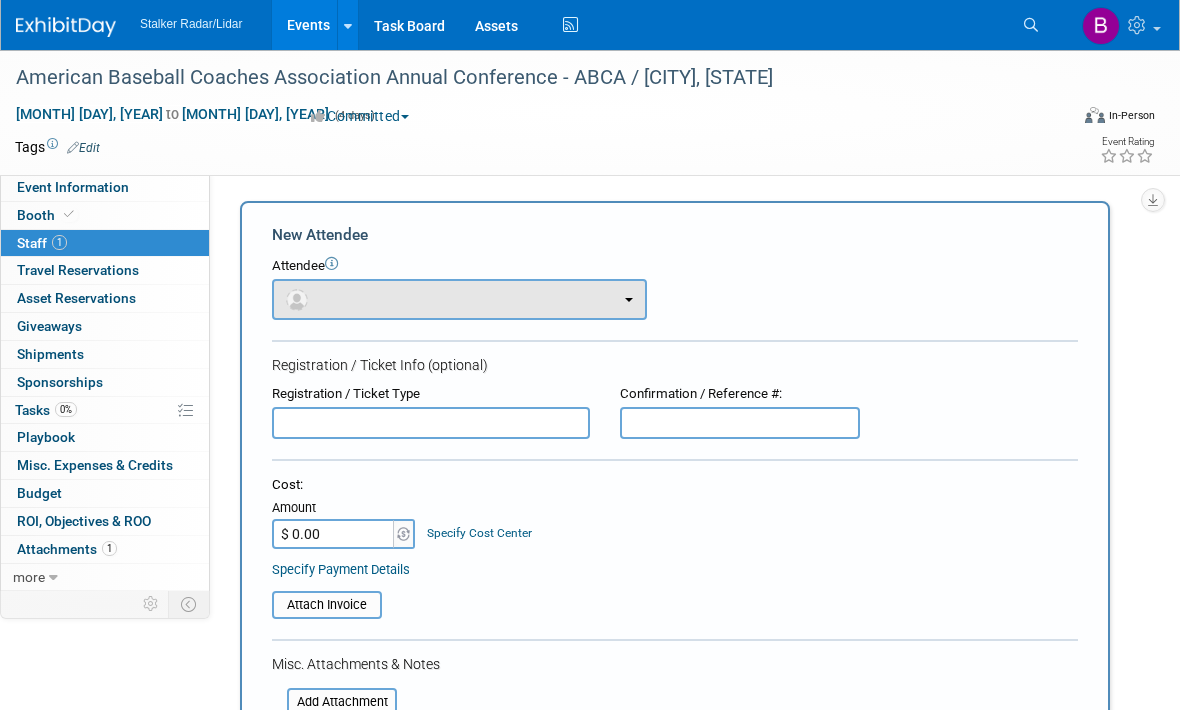 click at bounding box center [459, 299] 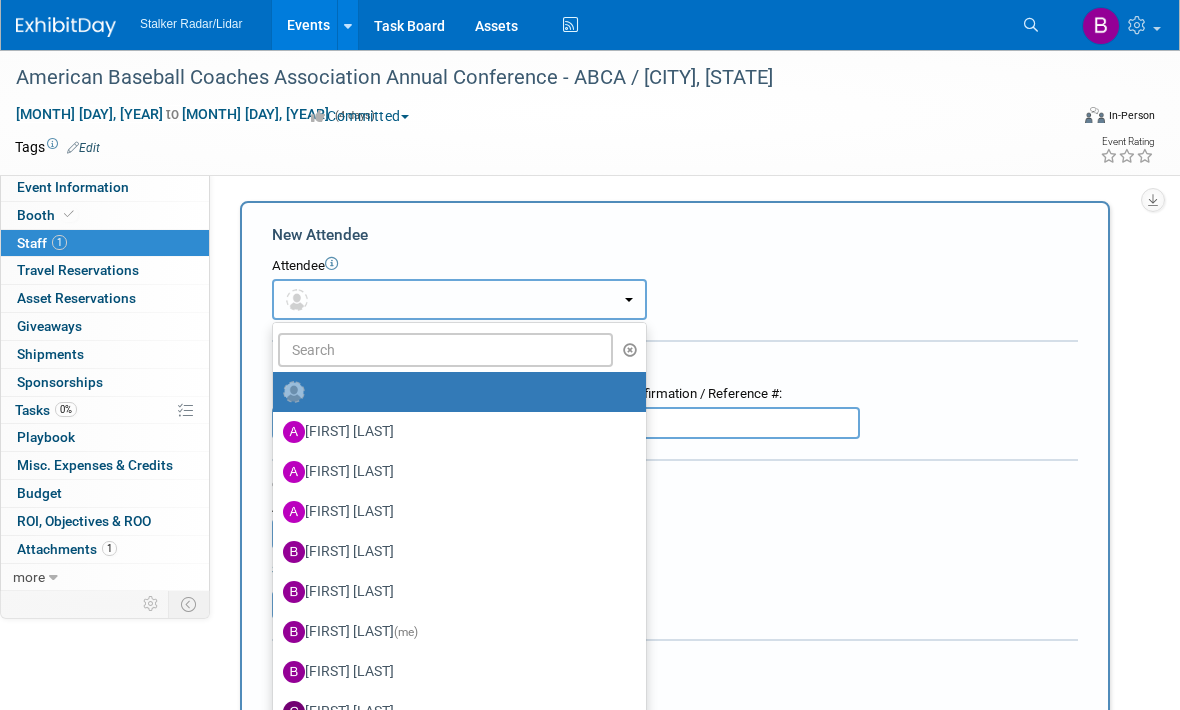 type 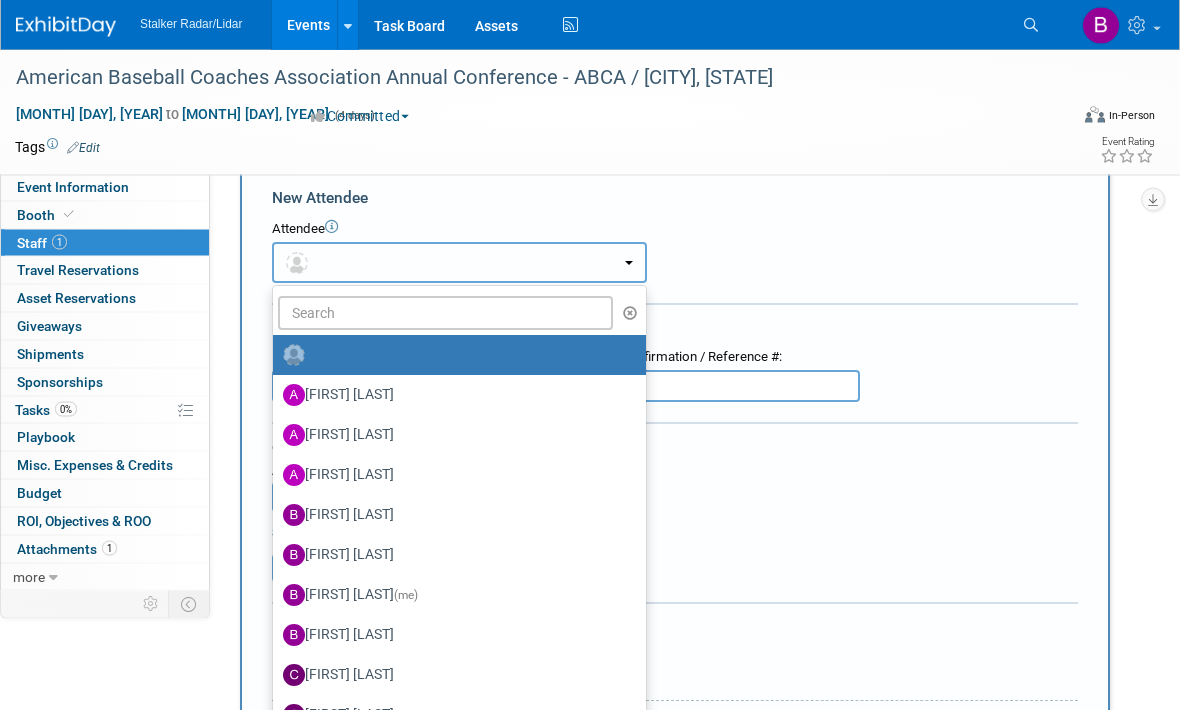 scroll, scrollTop: 8, scrollLeft: 0, axis: vertical 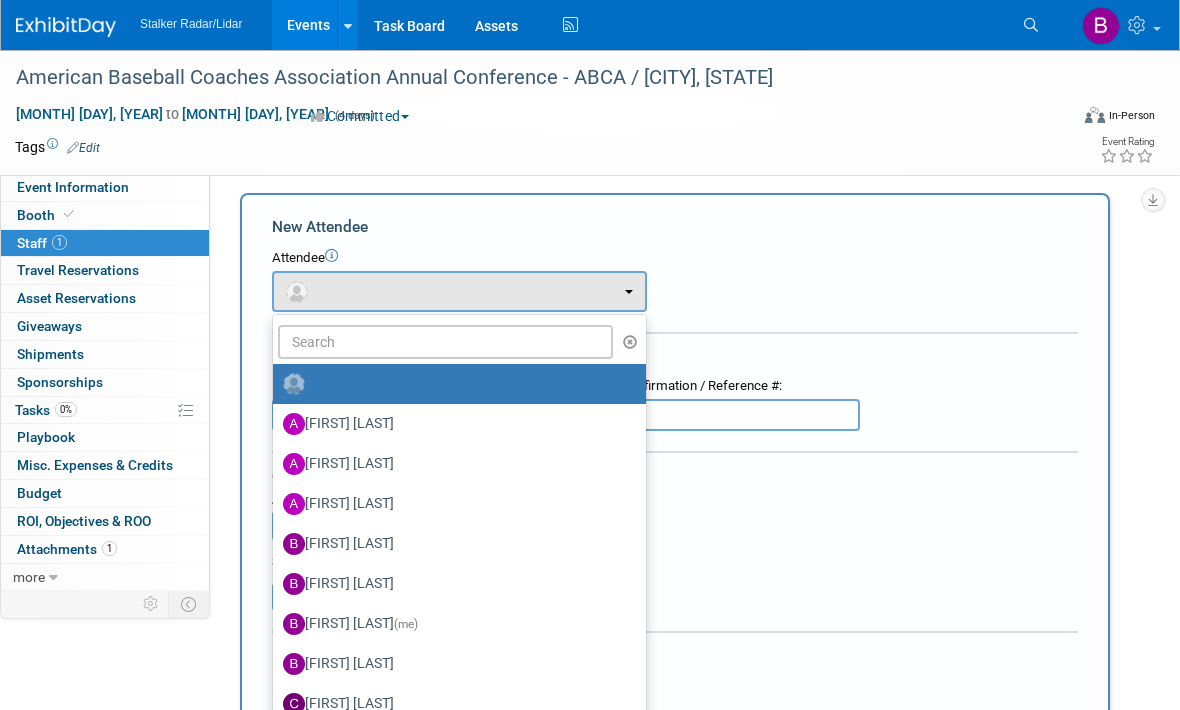 click at bounding box center (590, 355) 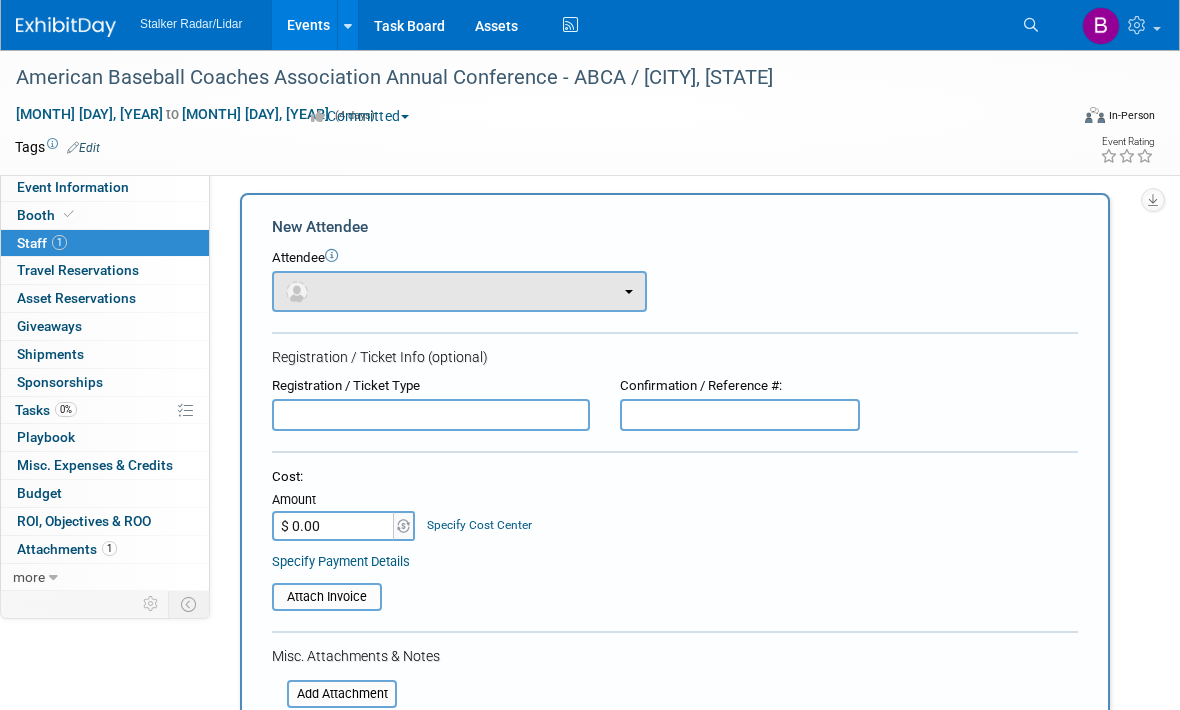 click at bounding box center [459, 291] 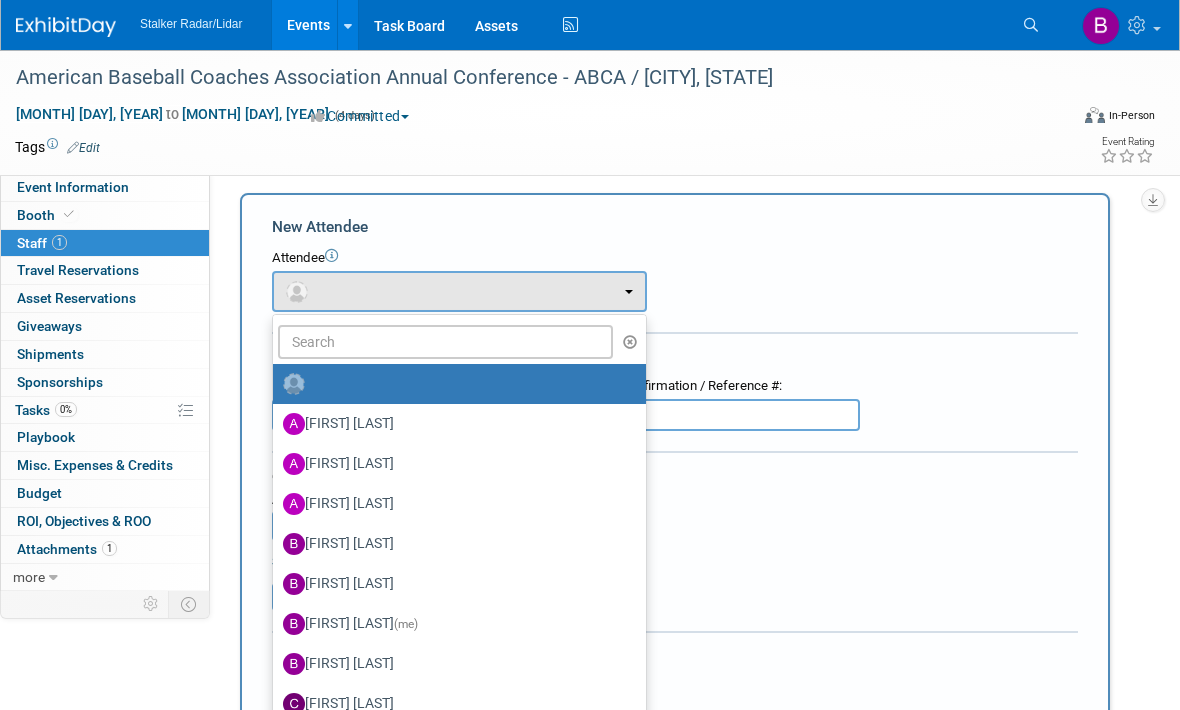click at bounding box center [590, 355] 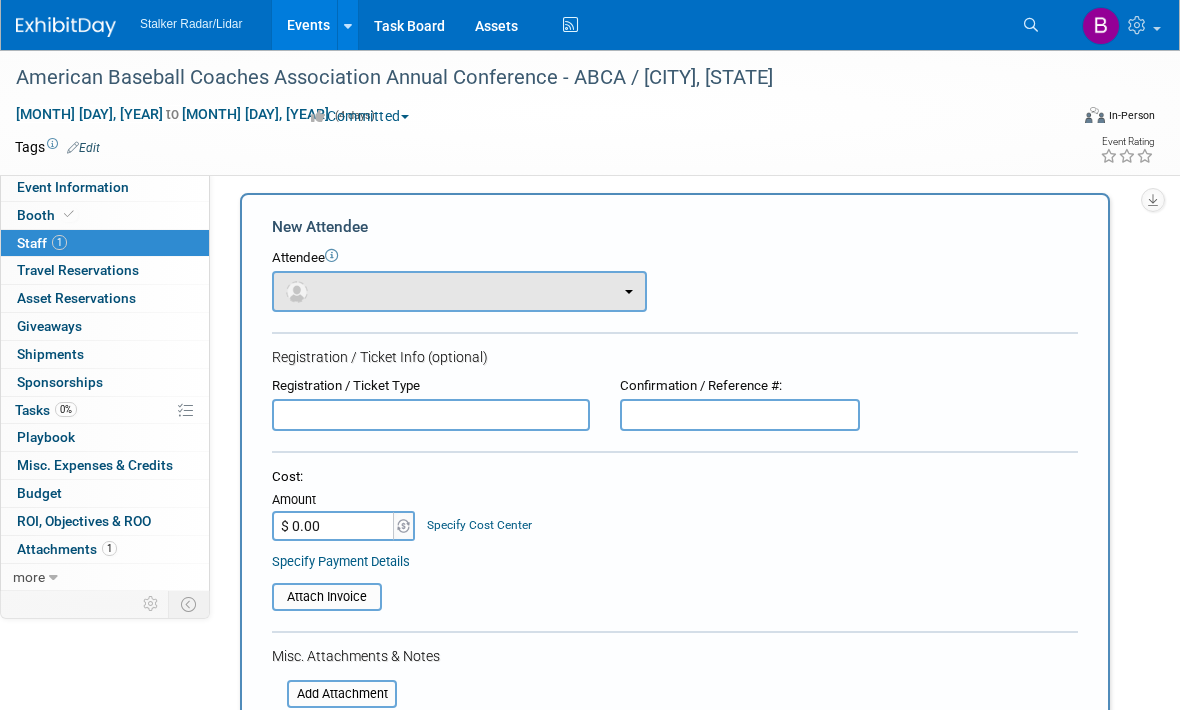 click at bounding box center (459, 291) 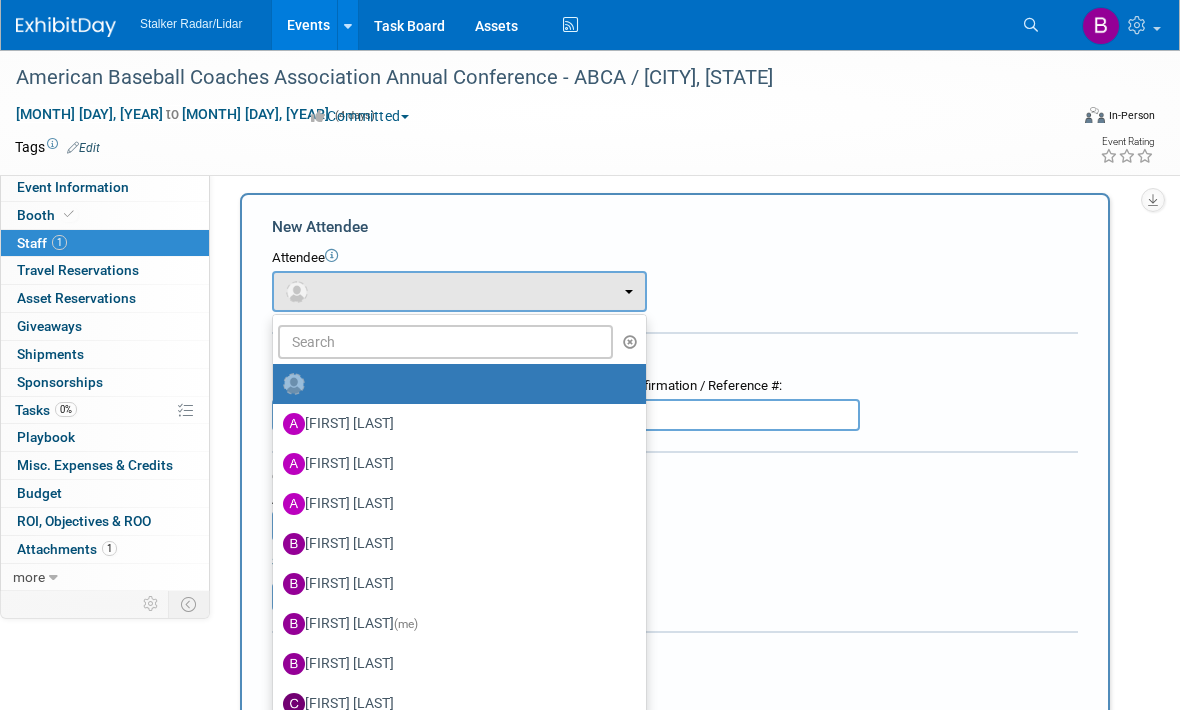 click at bounding box center (590, 355) 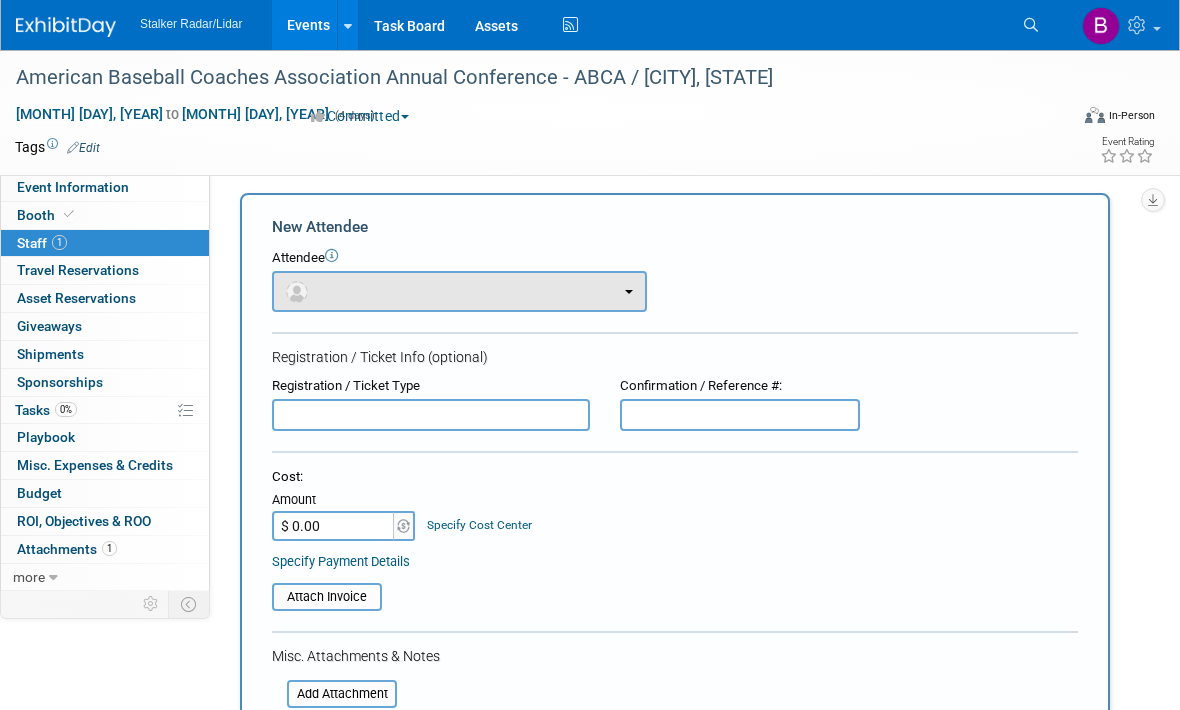 click at bounding box center [459, 291] 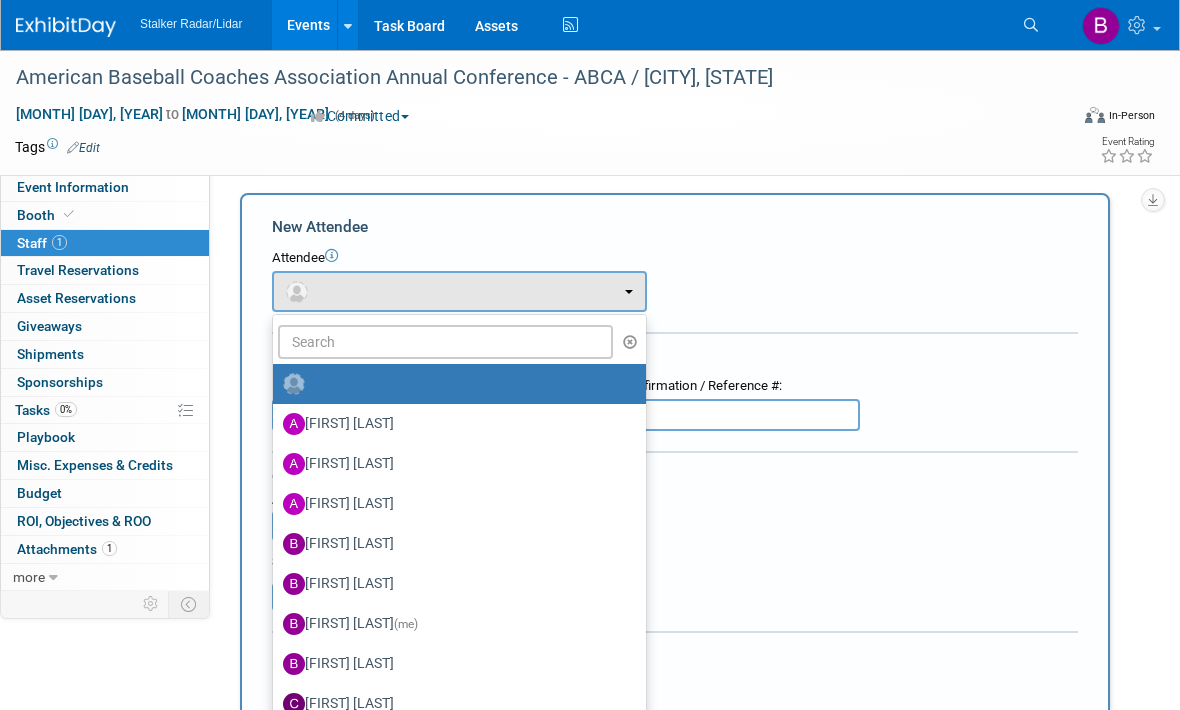 click at bounding box center (590, 355) 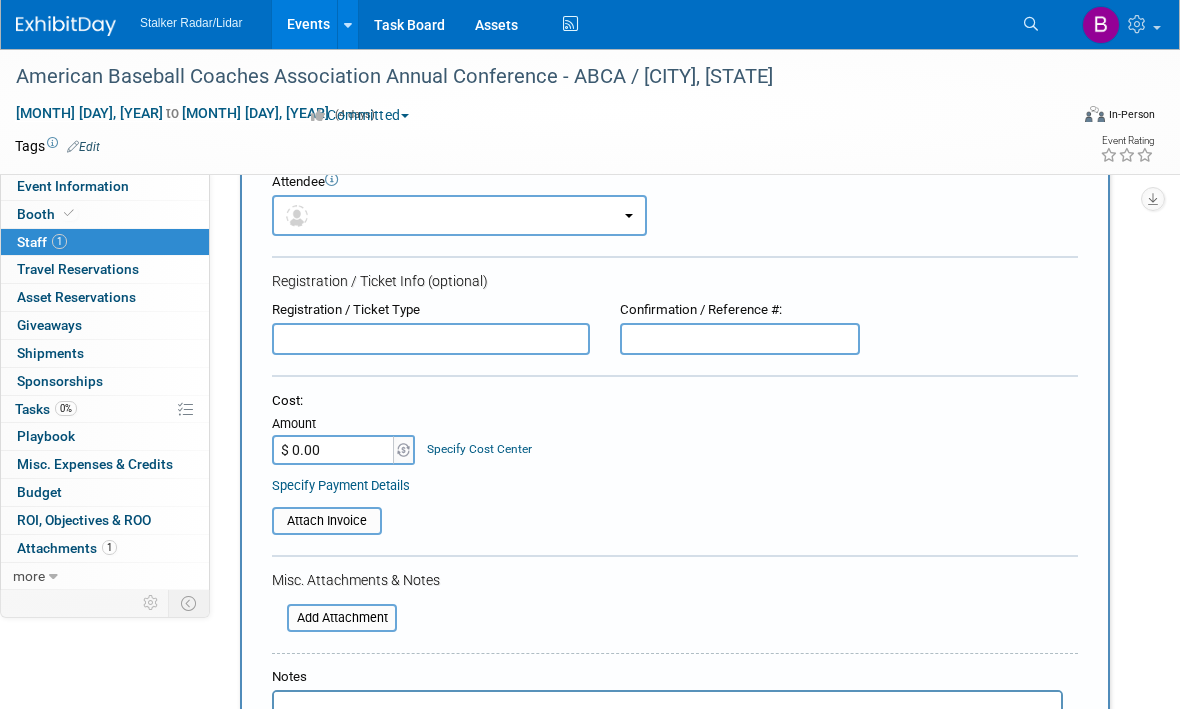 scroll, scrollTop: 84, scrollLeft: 0, axis: vertical 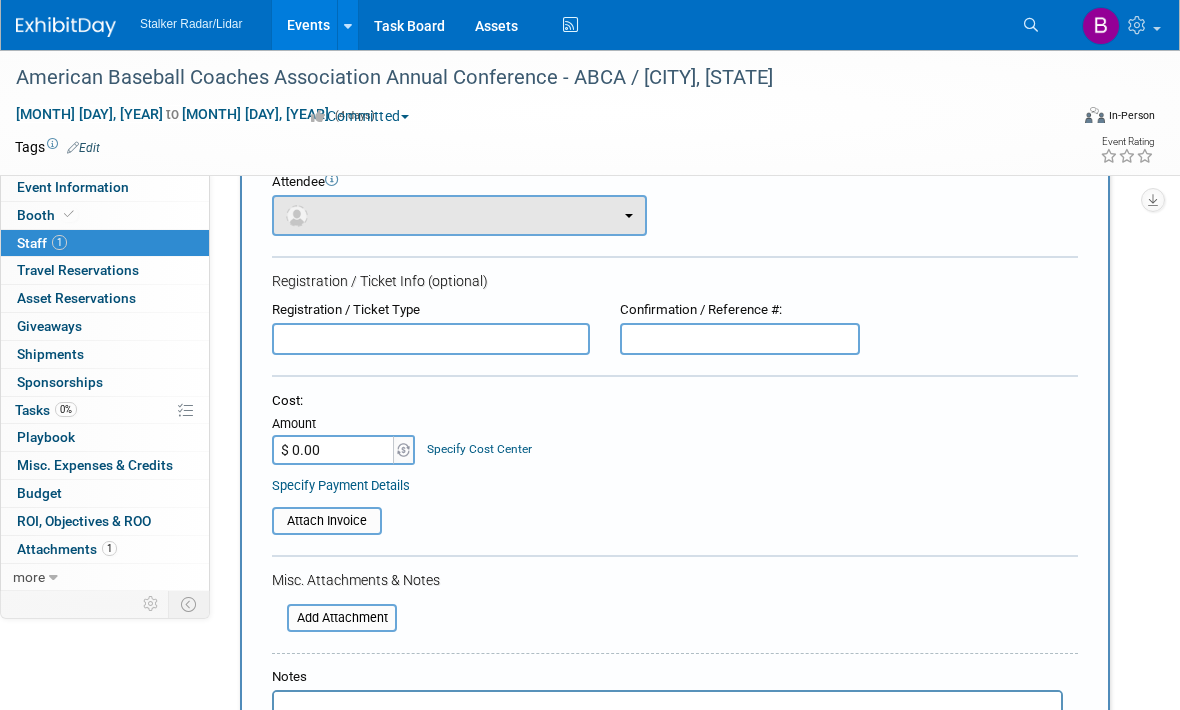click at bounding box center (459, 215) 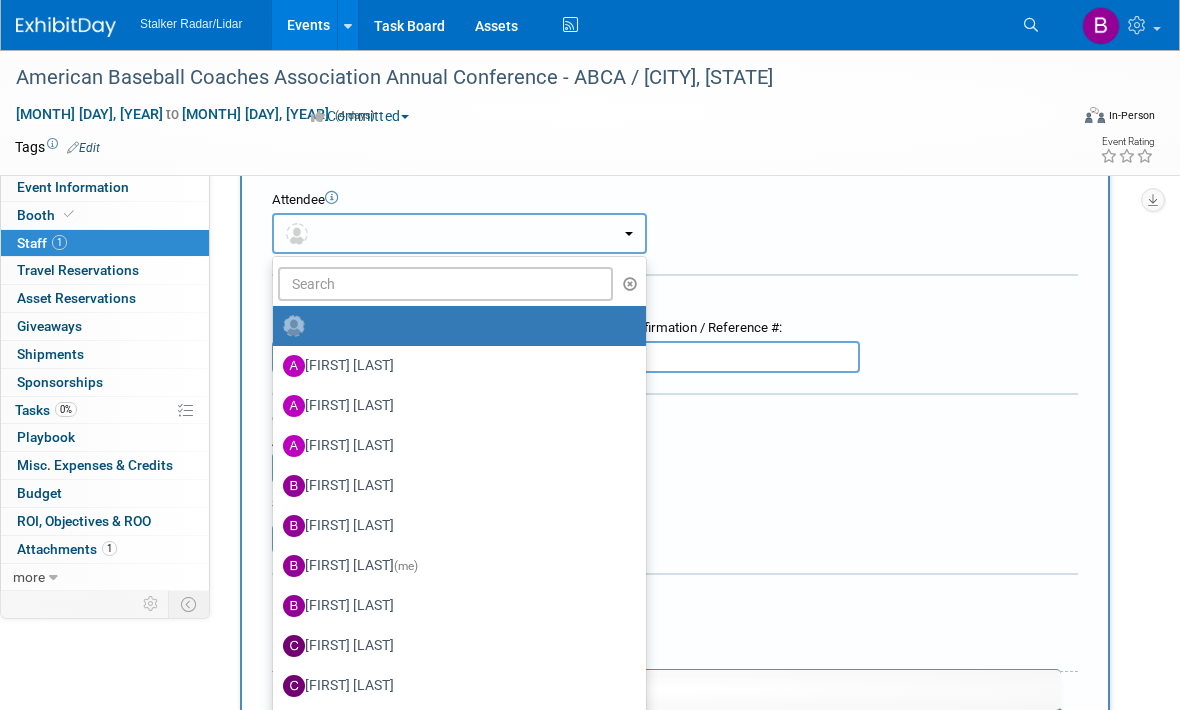 scroll, scrollTop: 51, scrollLeft: 0, axis: vertical 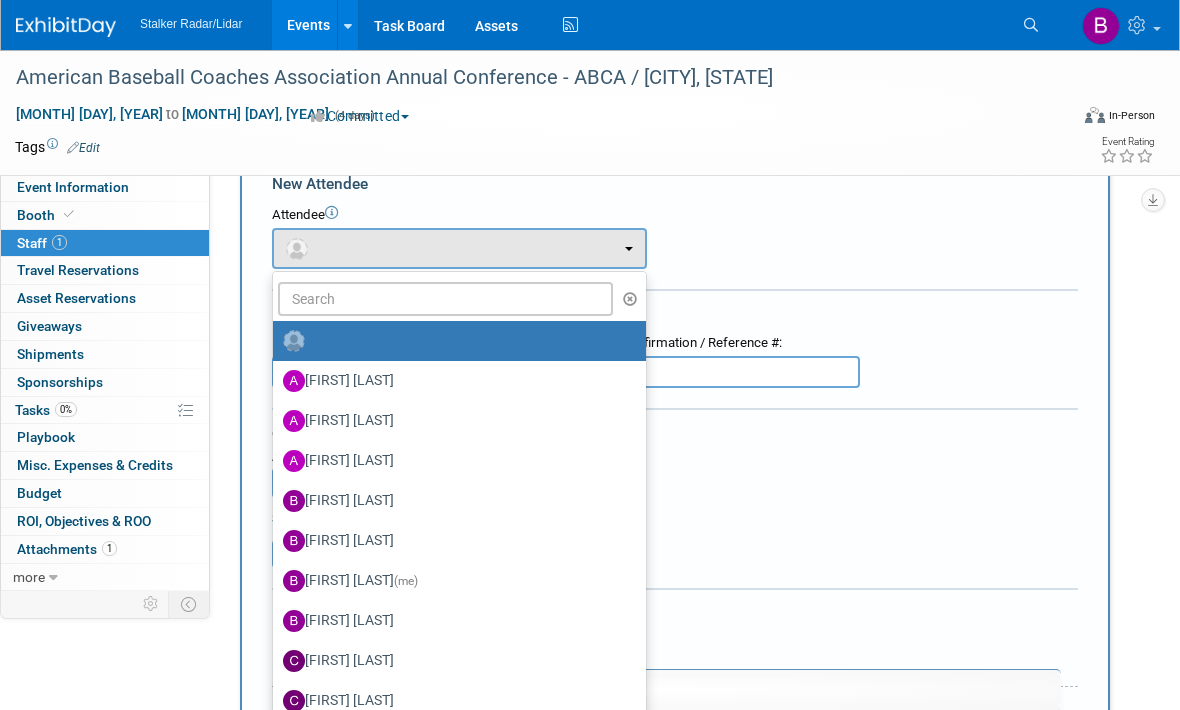 click at bounding box center (590, 355) 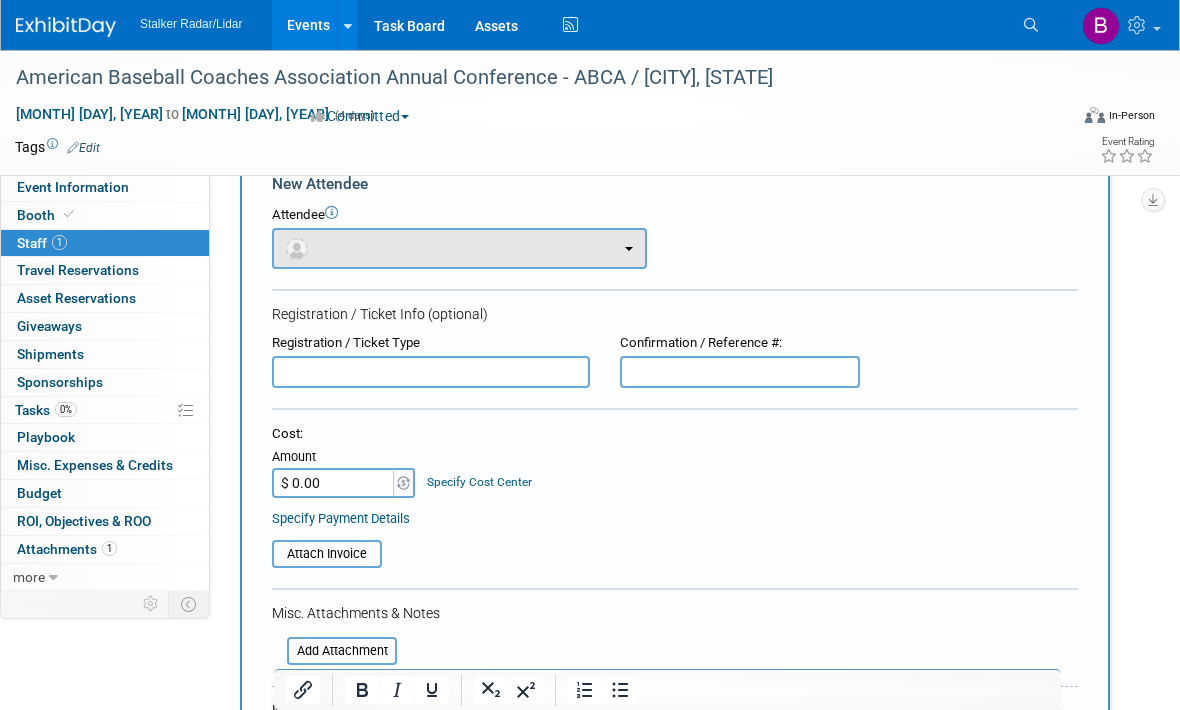 click at bounding box center (297, 249) 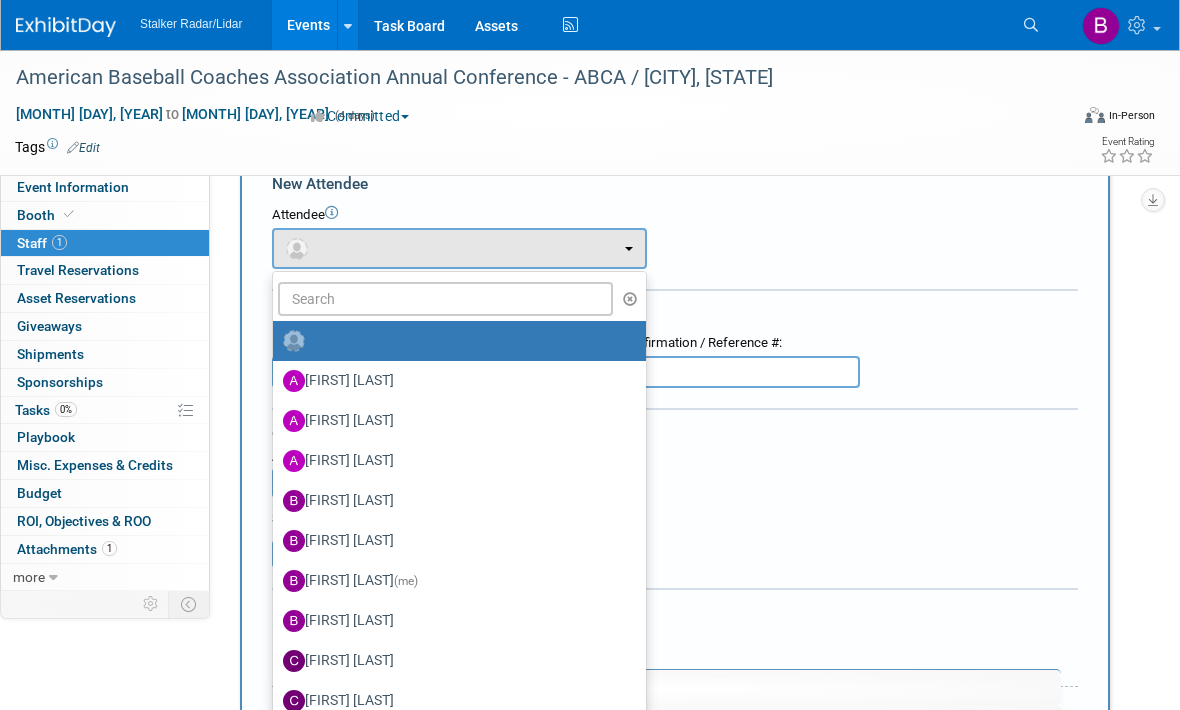 click at bounding box center (590, 355) 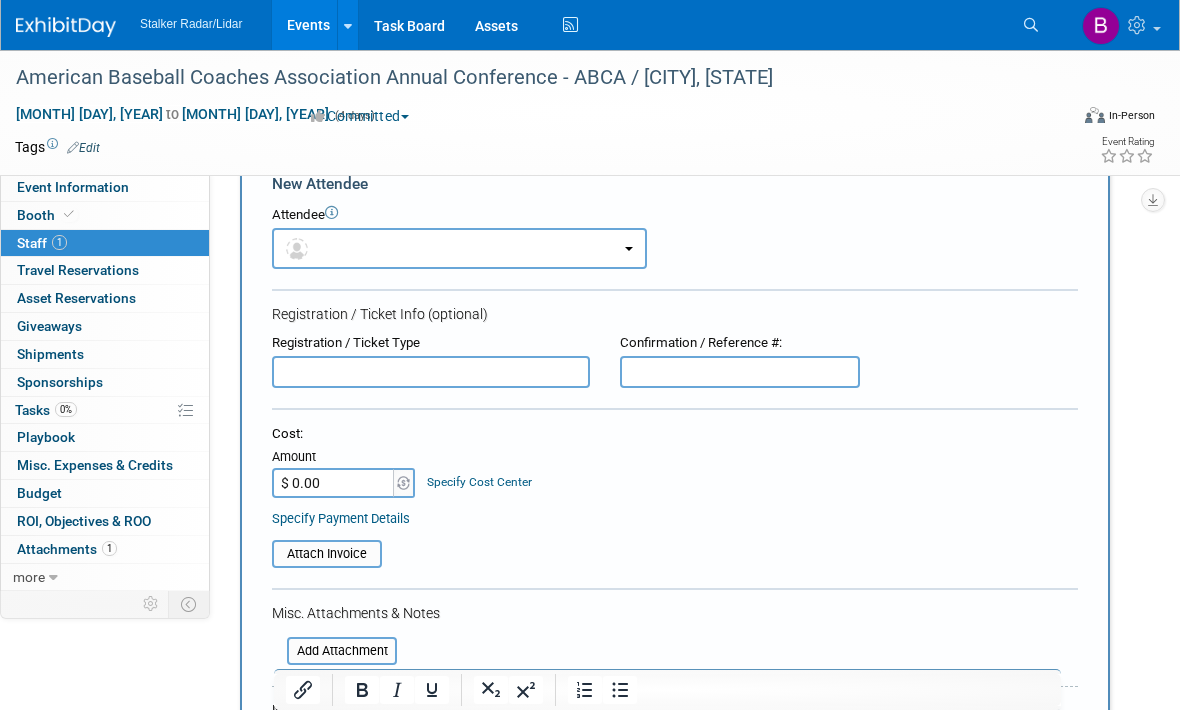 click on "Attach Invoice" at bounding box center [675, 547] 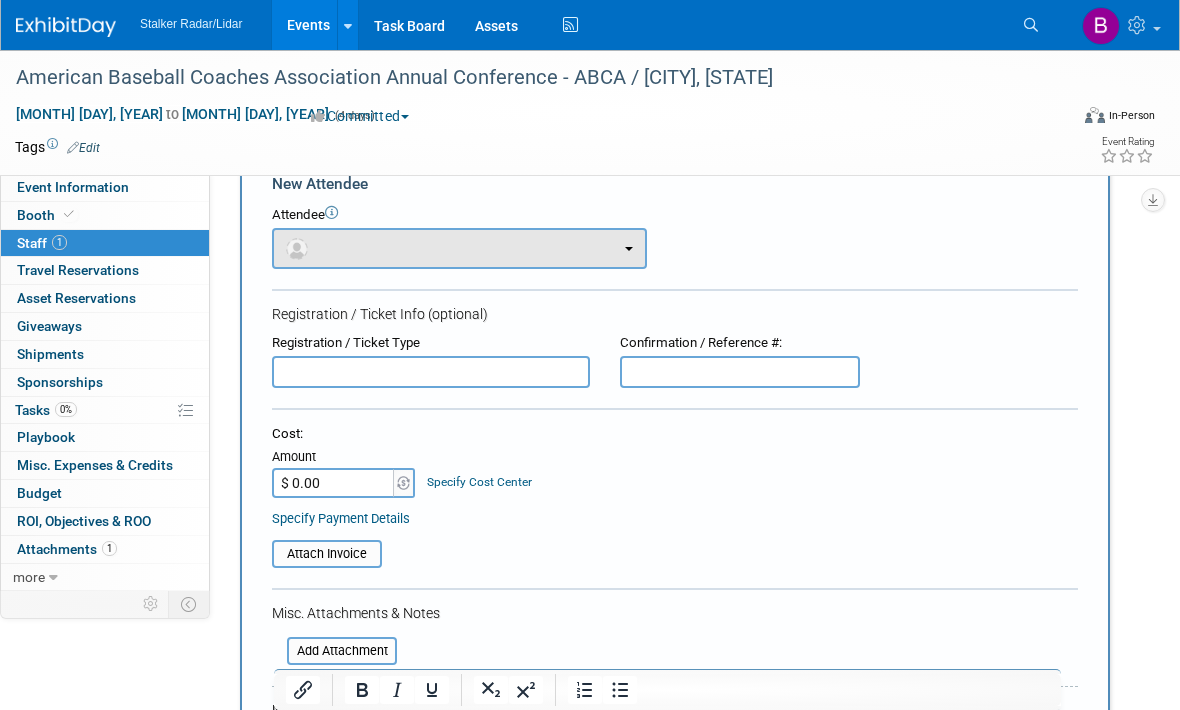 click at bounding box center [459, 248] 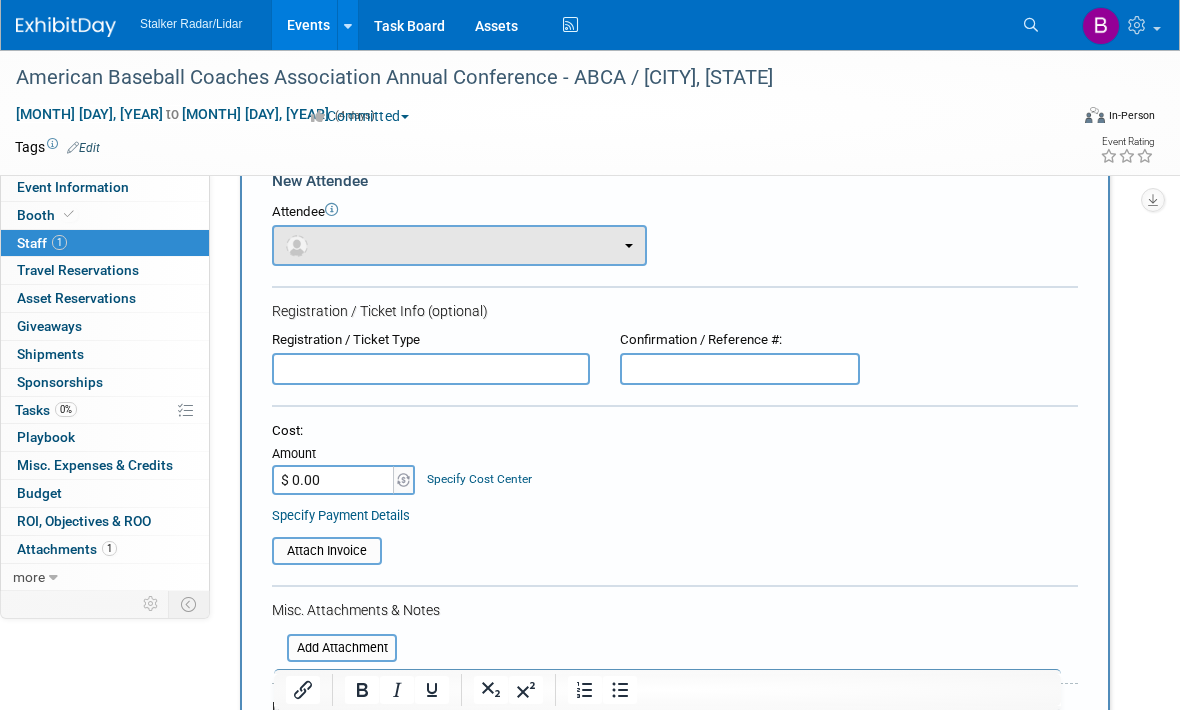 scroll, scrollTop: 51, scrollLeft: 0, axis: vertical 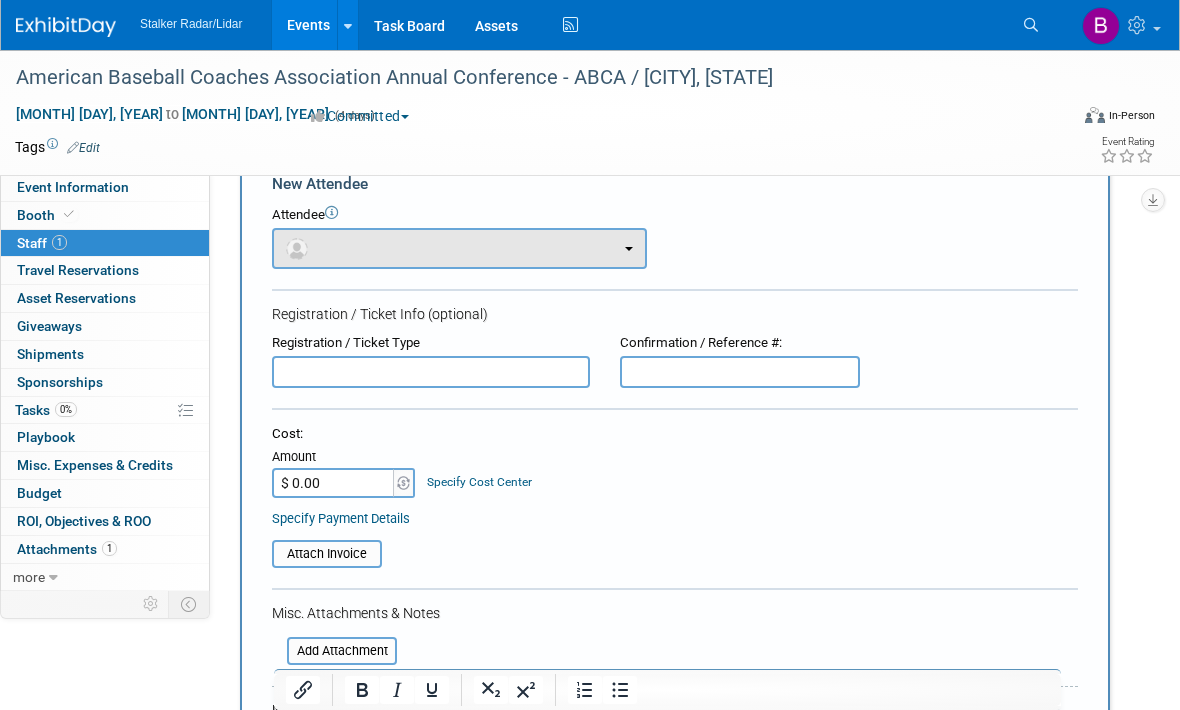 click at bounding box center [459, 248] 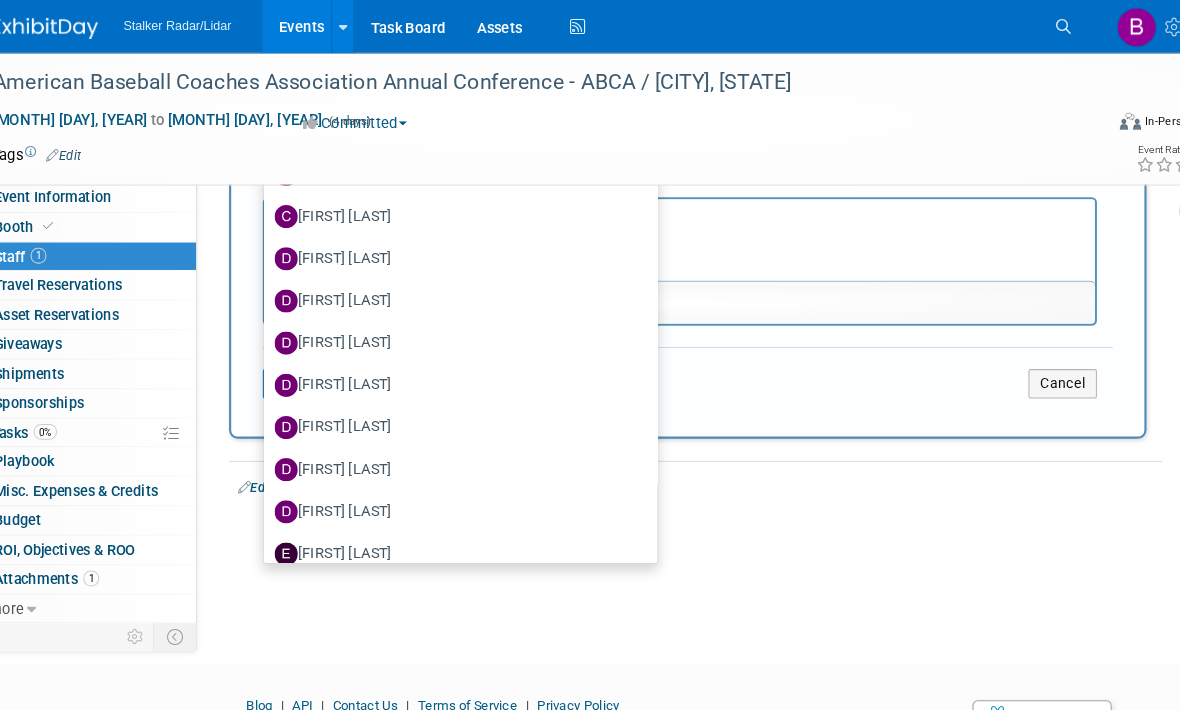 scroll, scrollTop: 574, scrollLeft: 0, axis: vertical 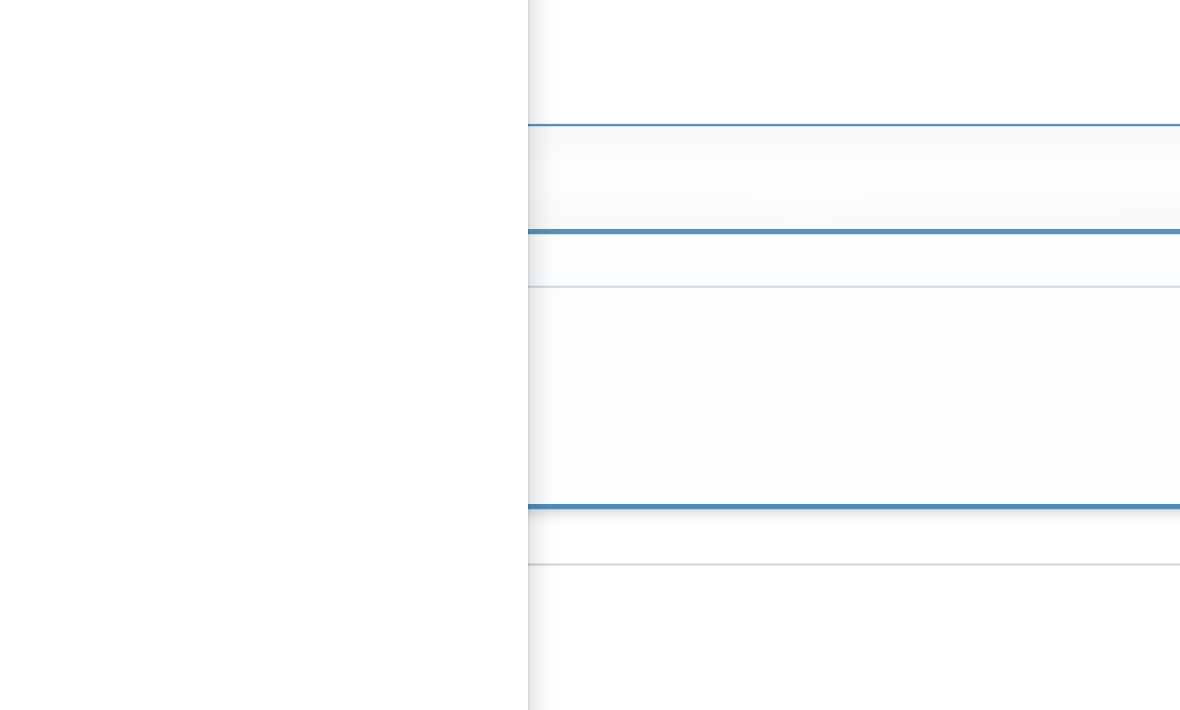 click at bounding box center (590, 355) 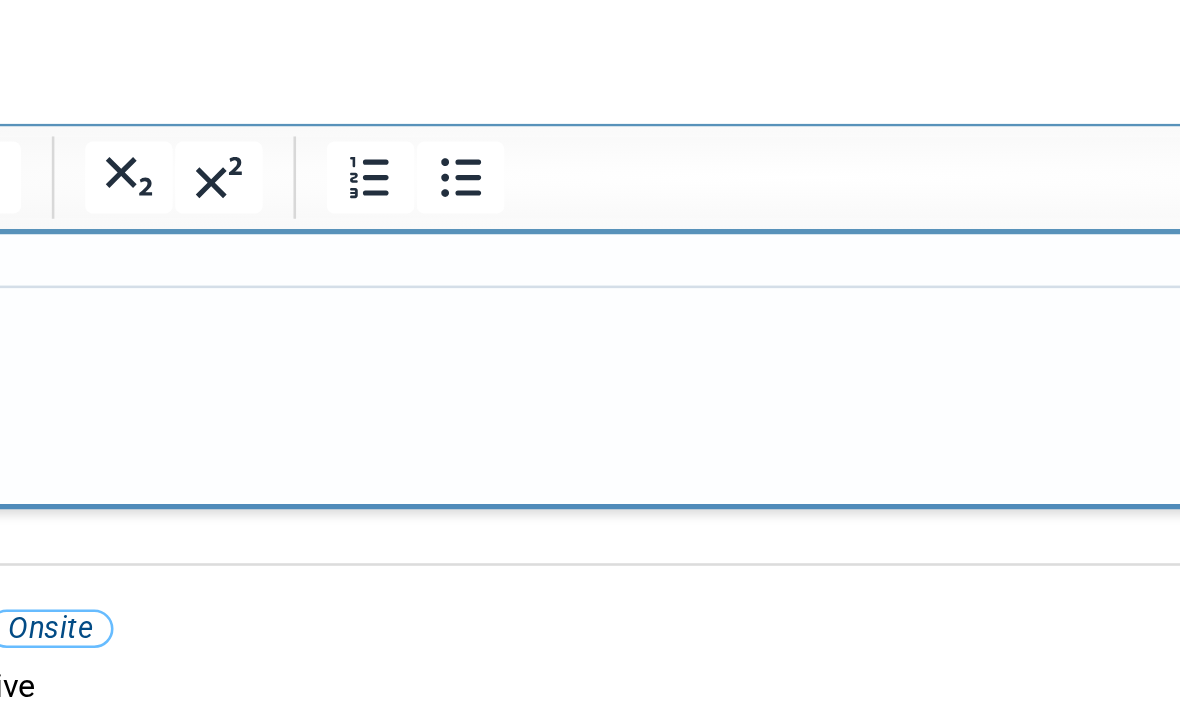 click on "New Attendee
Attendee
<img src="https://www.exhibitday.com/Images/Unassigned-User-Icon.png" style="width: 22px; height: 22px; border-radius: 11px; margin-top: 2px; margin-bottom: 2px; margin-left: 0px;" />
X" at bounding box center (588, 30) 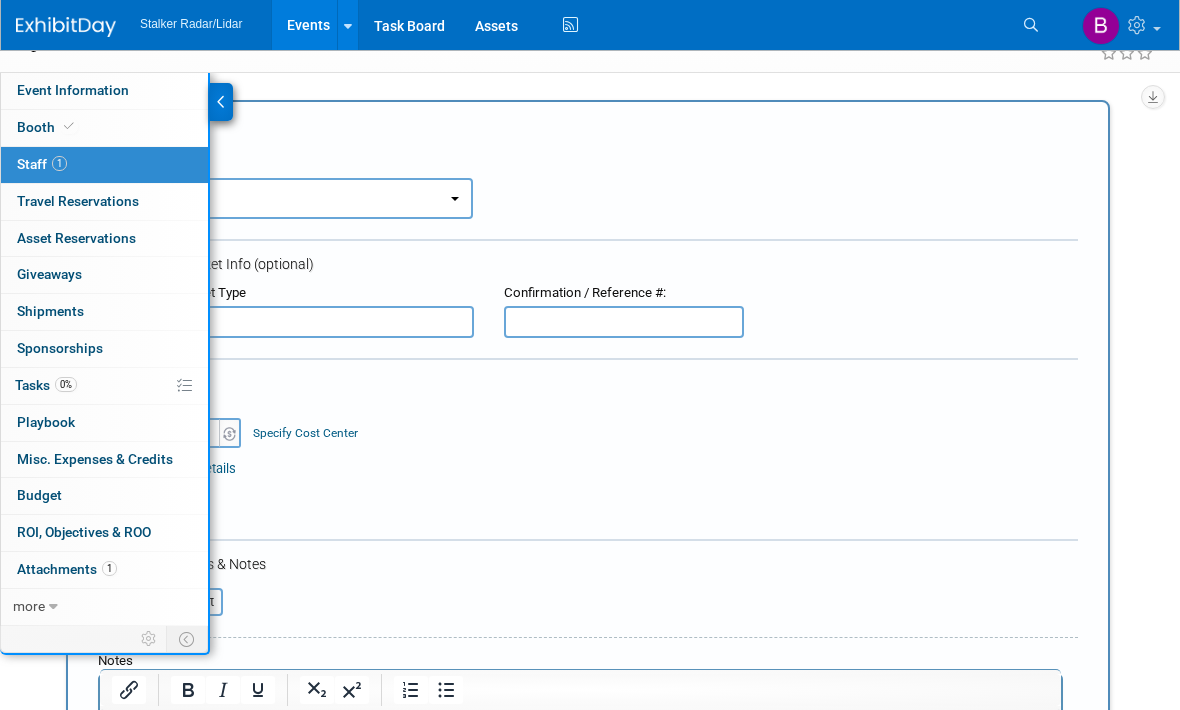 scroll, scrollTop: 98, scrollLeft: 0, axis: vertical 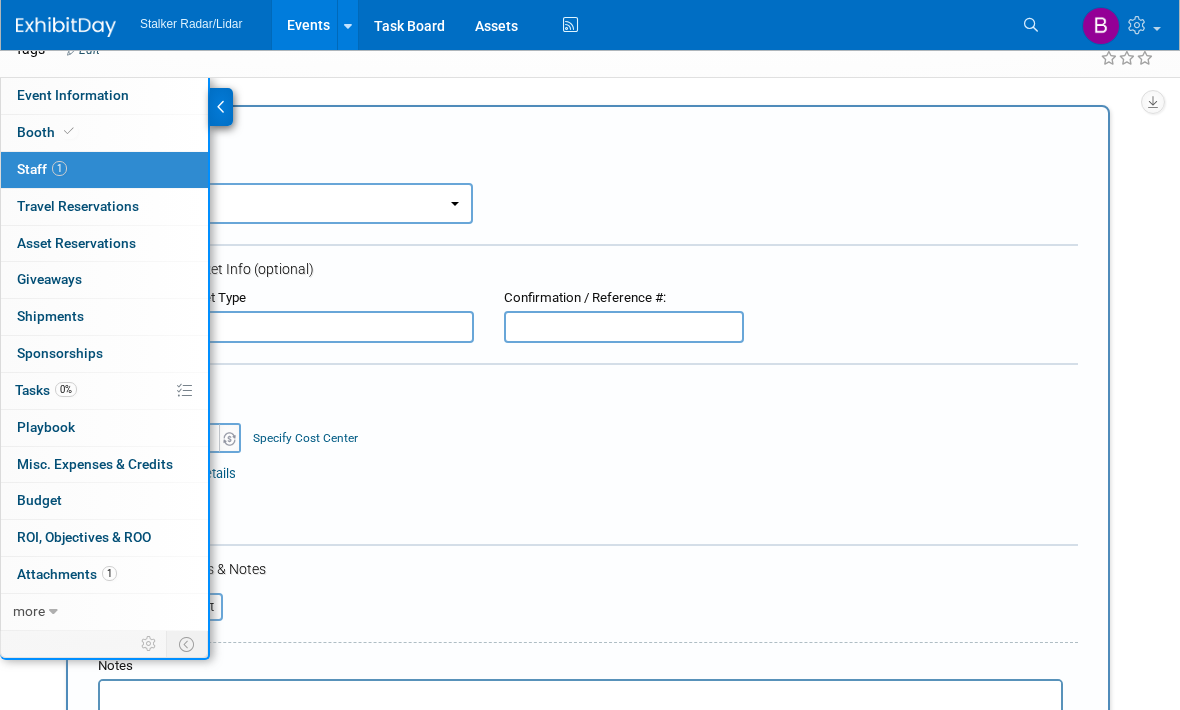 click on "Cost:
Amount
$ 0.00
Specify Cost Center
Cost Center
-- Not Specified --" at bounding box center (588, 416) 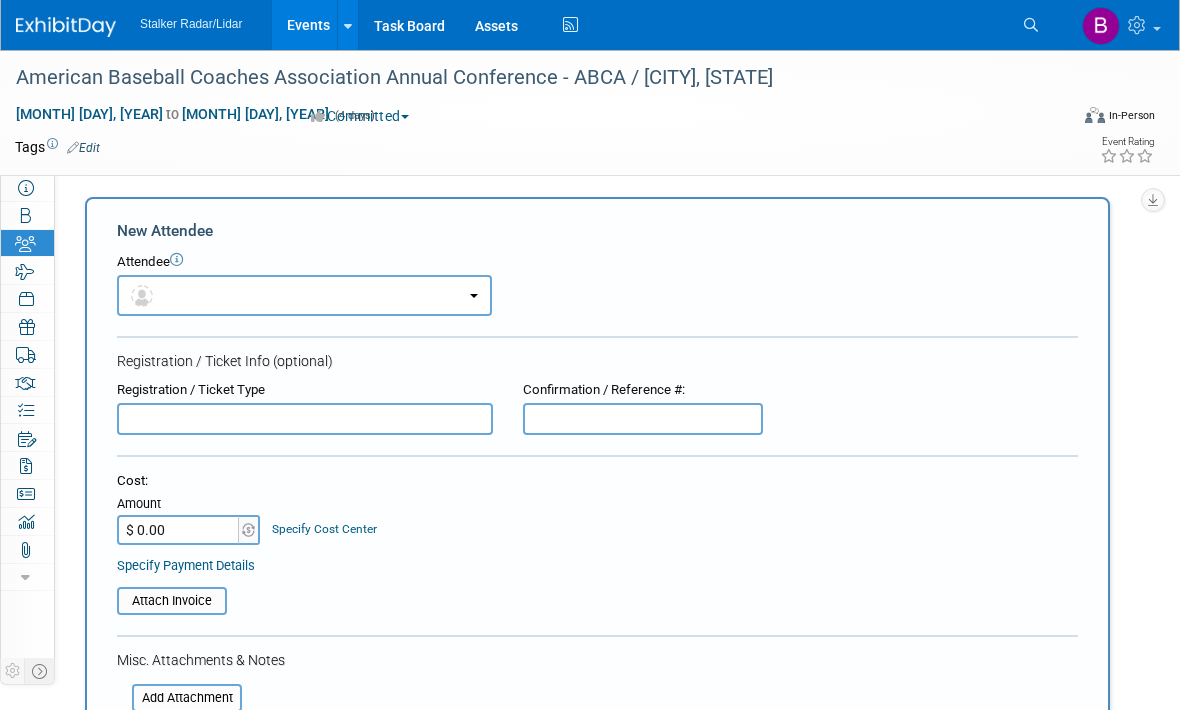 scroll, scrollTop: 0, scrollLeft: 0, axis: both 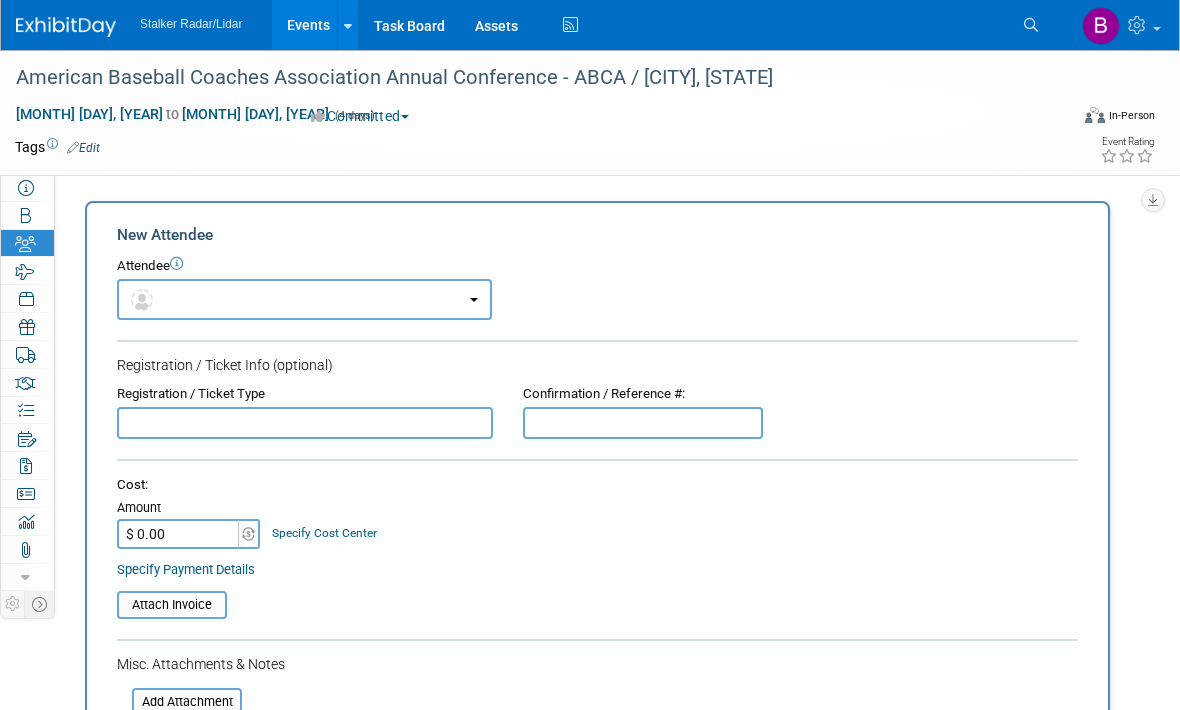 click at bounding box center [176, 263] 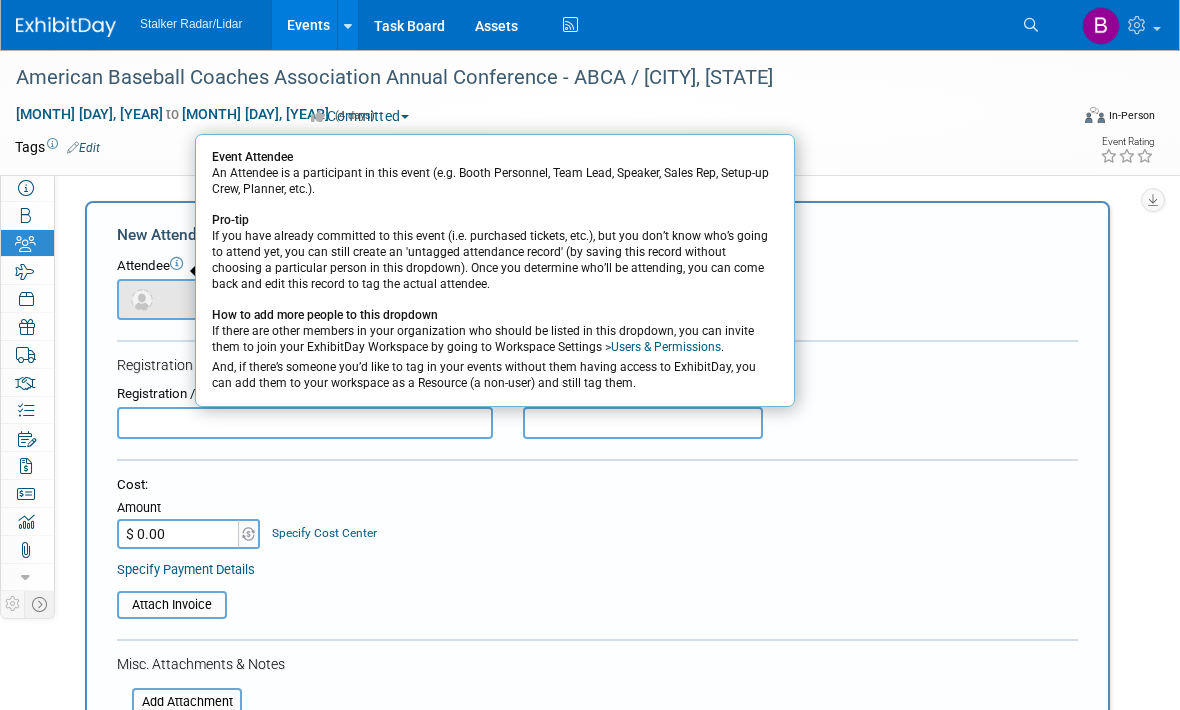 click at bounding box center (142, 300) 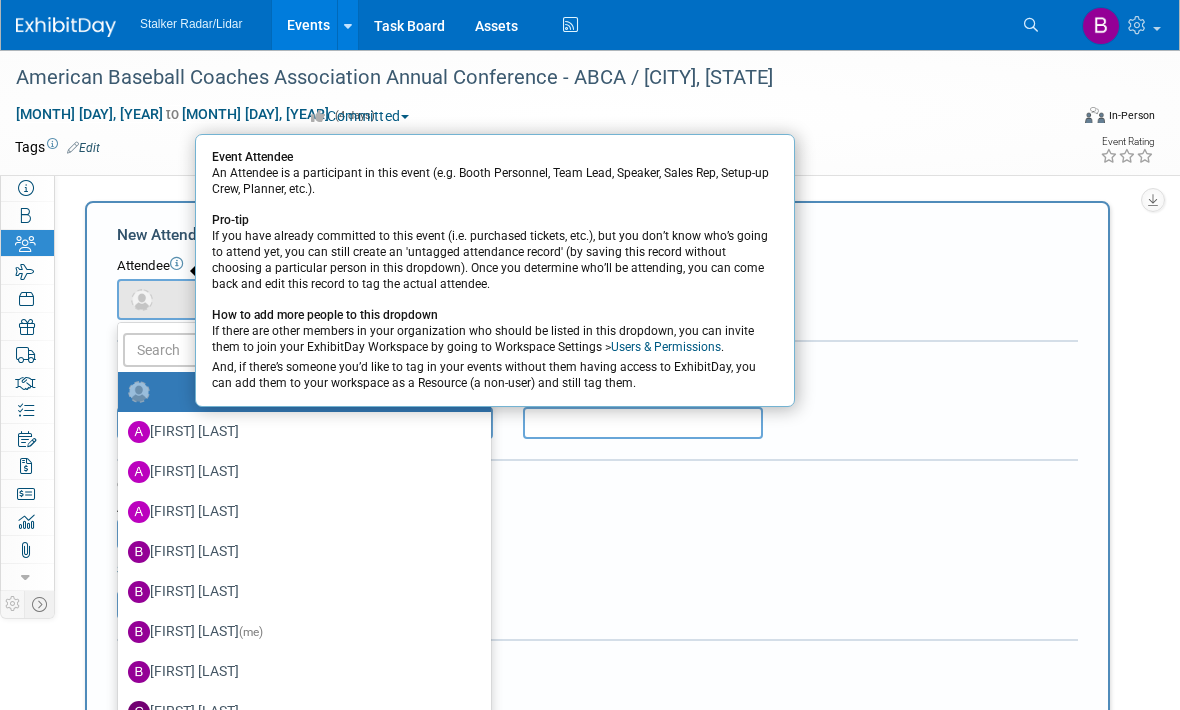 click at bounding box center (590, 355) 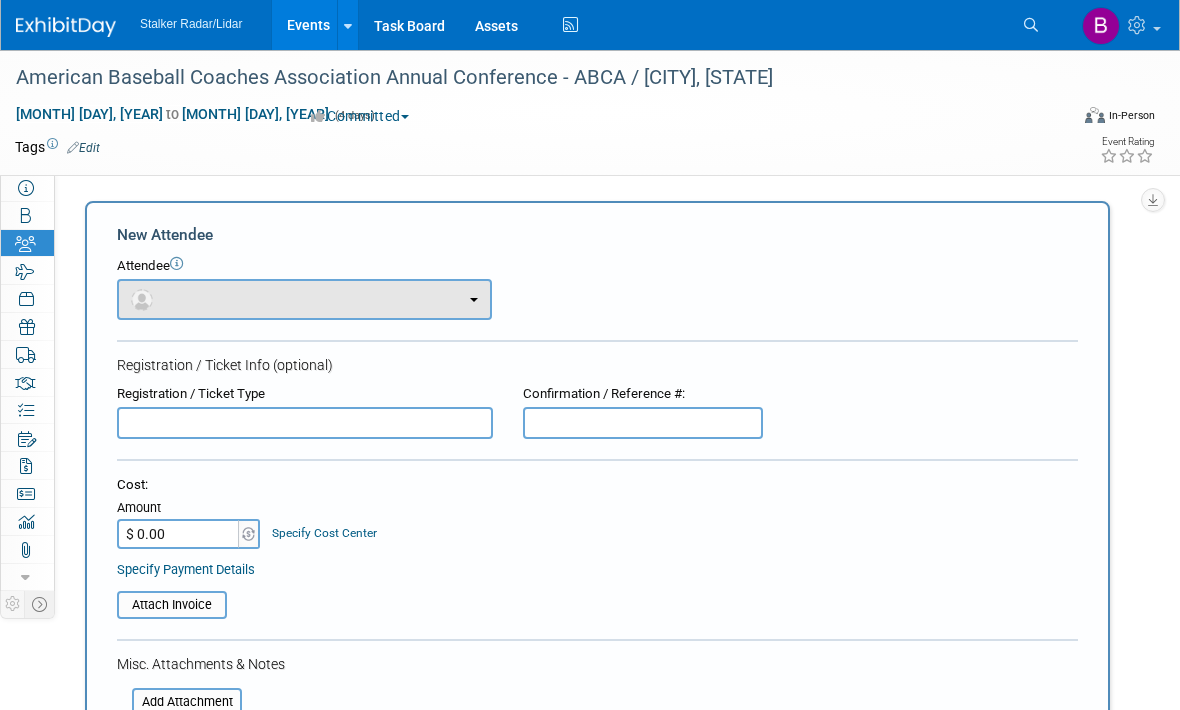 click at bounding box center (142, 300) 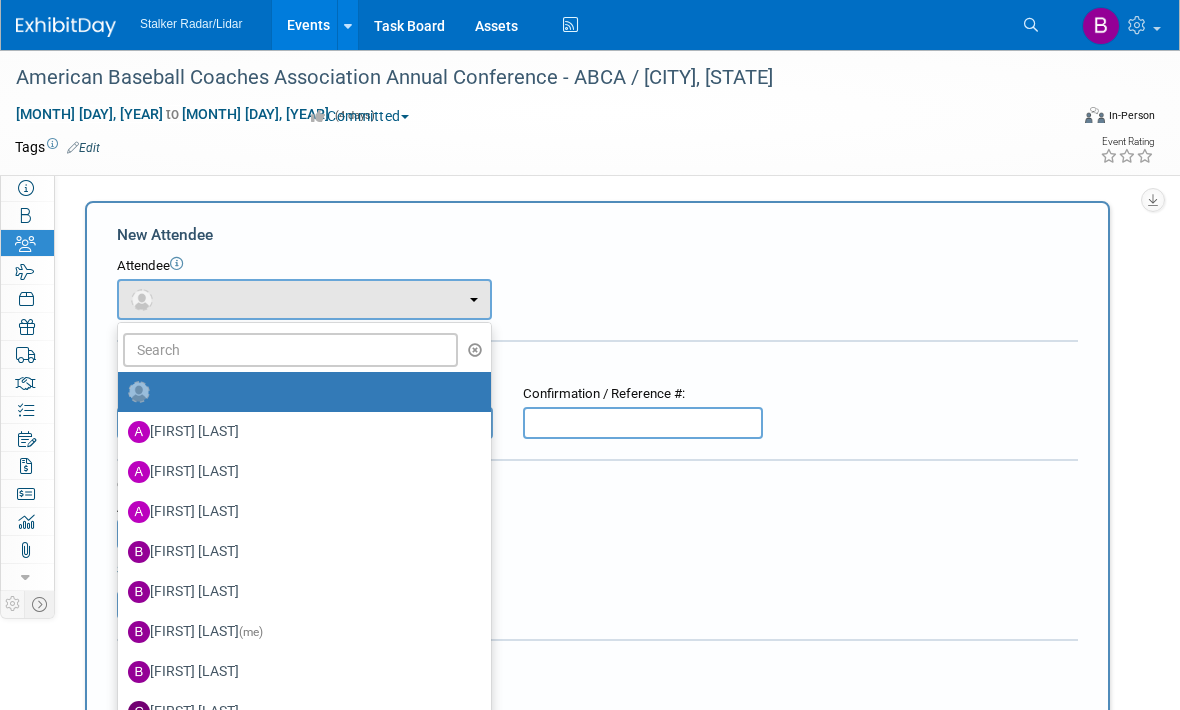 click at bounding box center [590, 355] 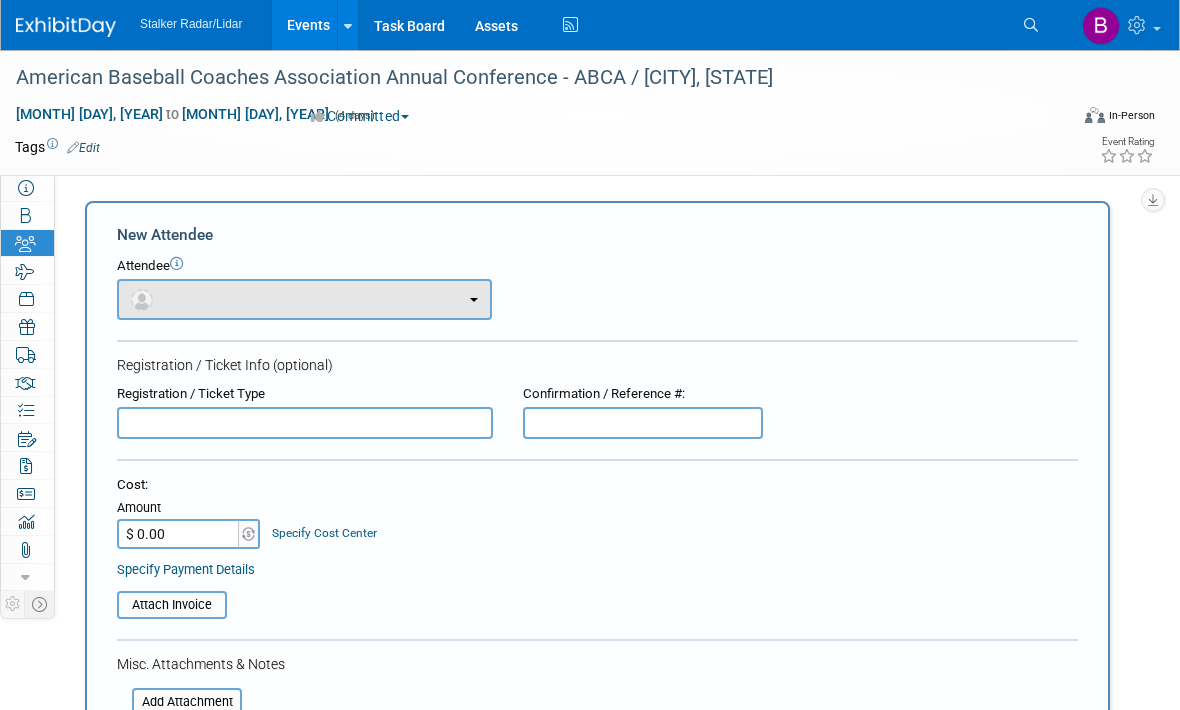 click at bounding box center (304, 299) 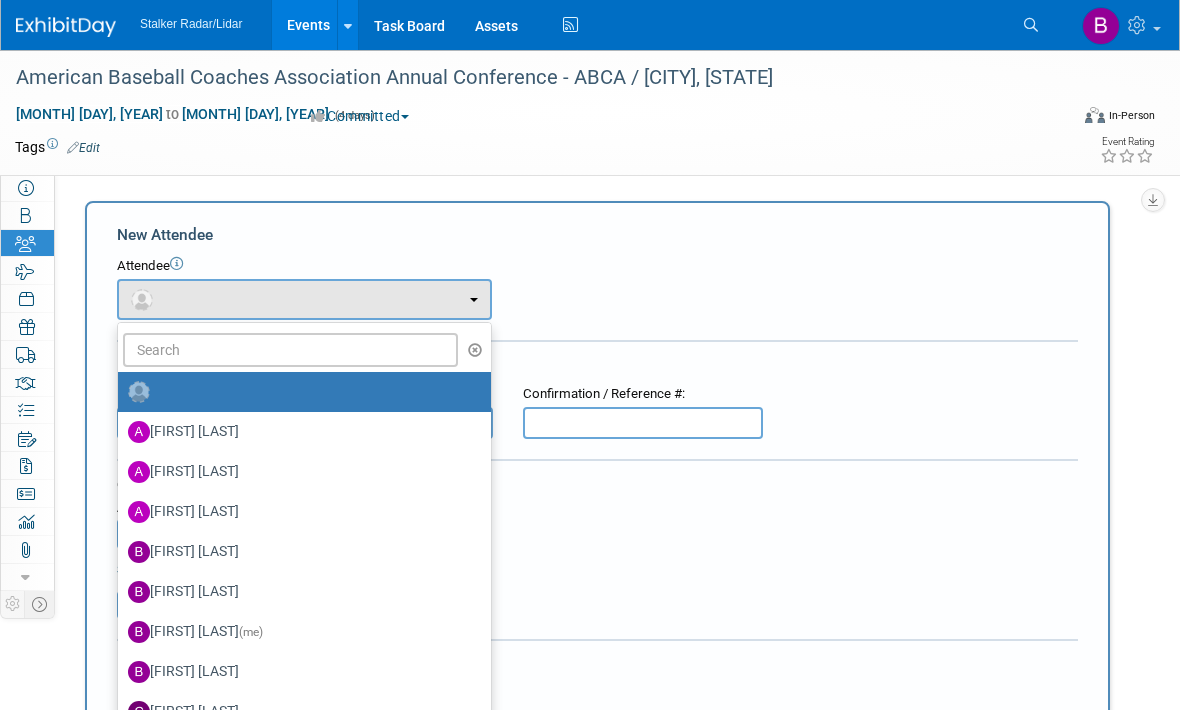 click at bounding box center [590, 355] 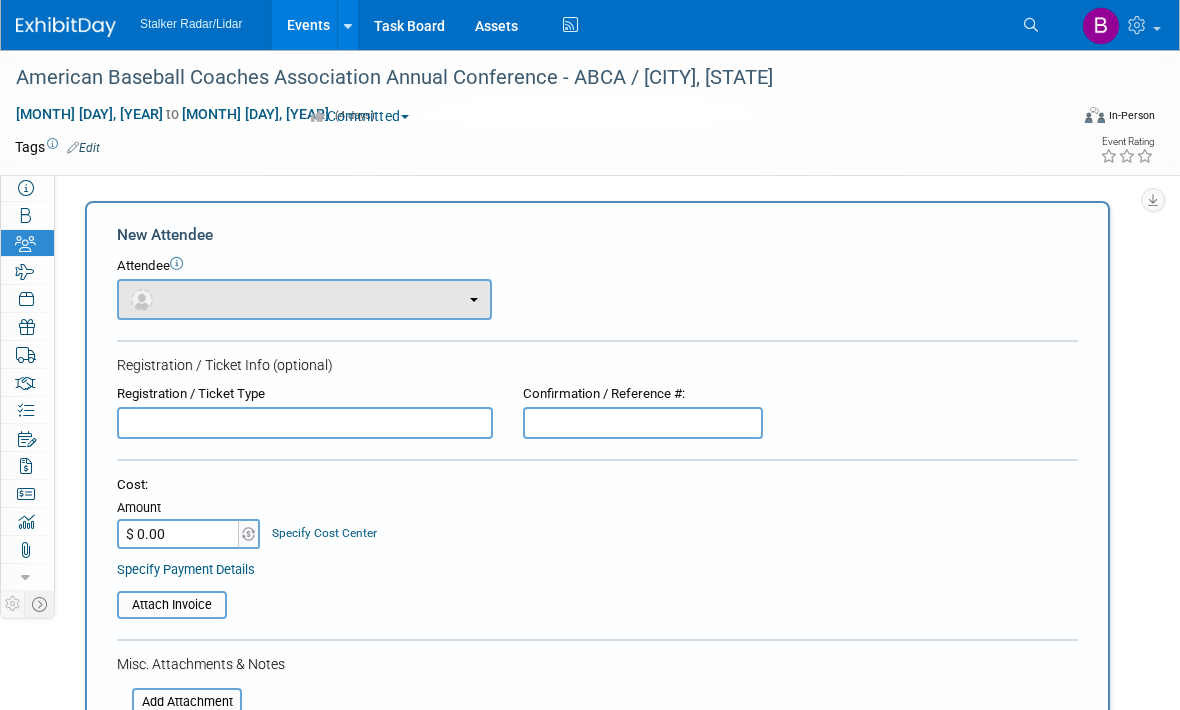 click at bounding box center (304, 299) 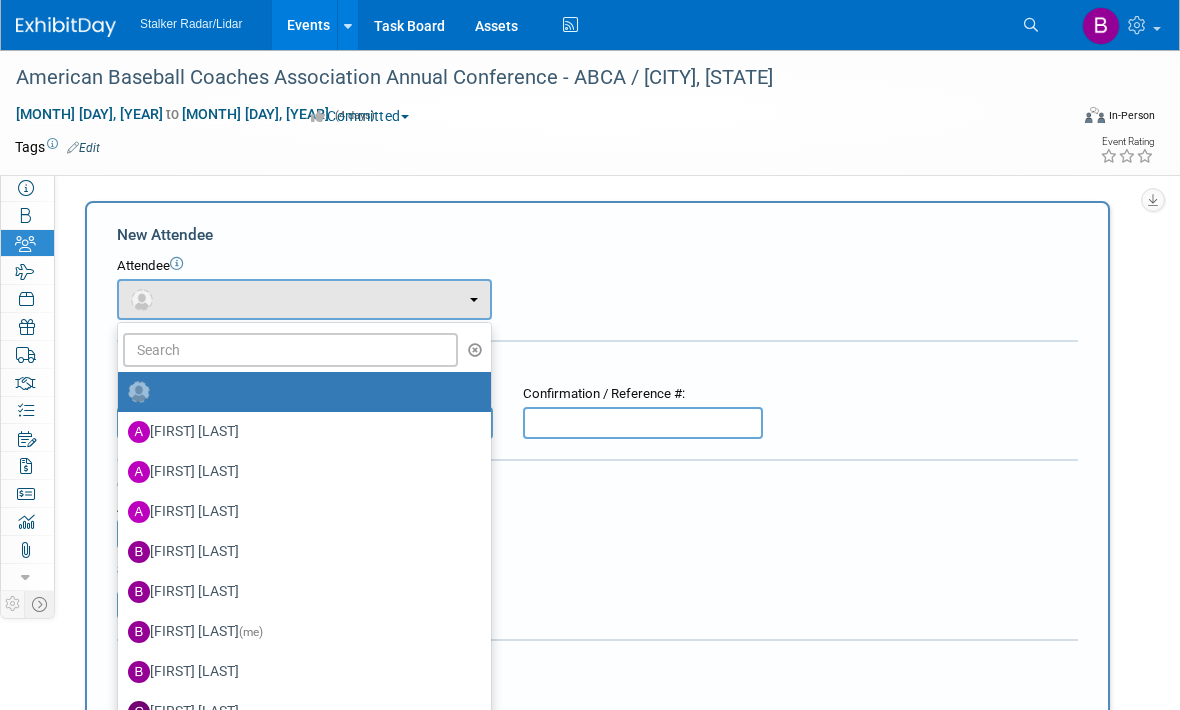 click at bounding box center (590, 355) 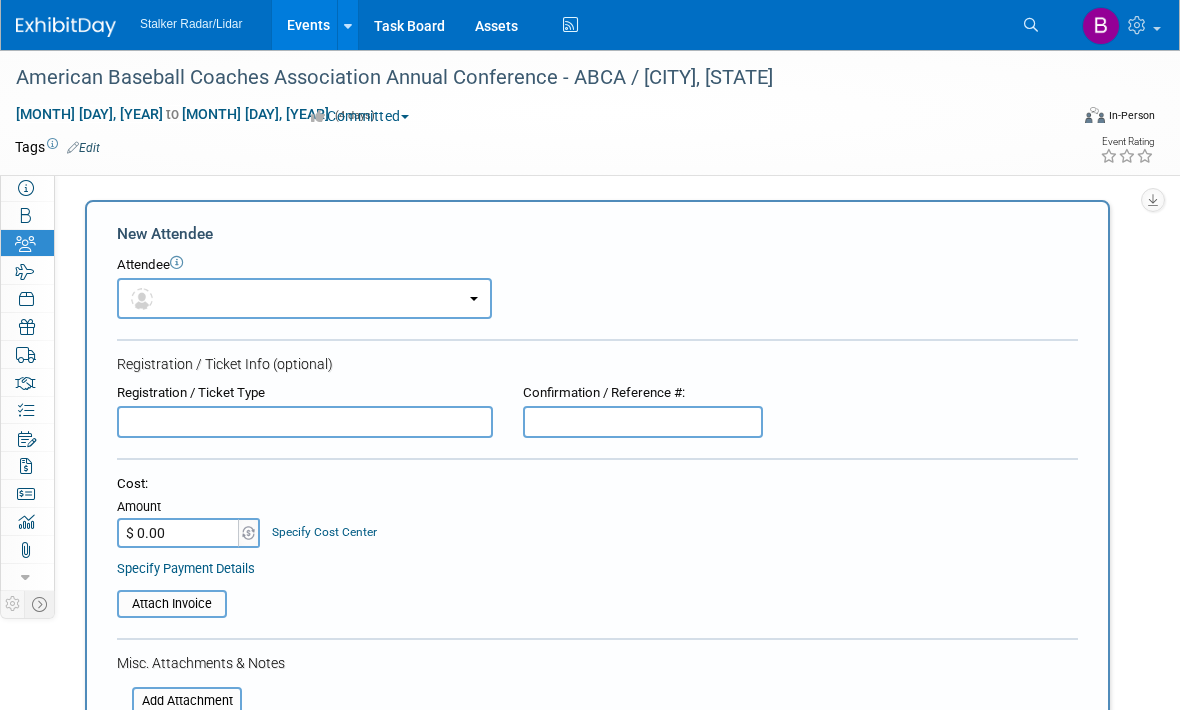 scroll, scrollTop: 0, scrollLeft: 0, axis: both 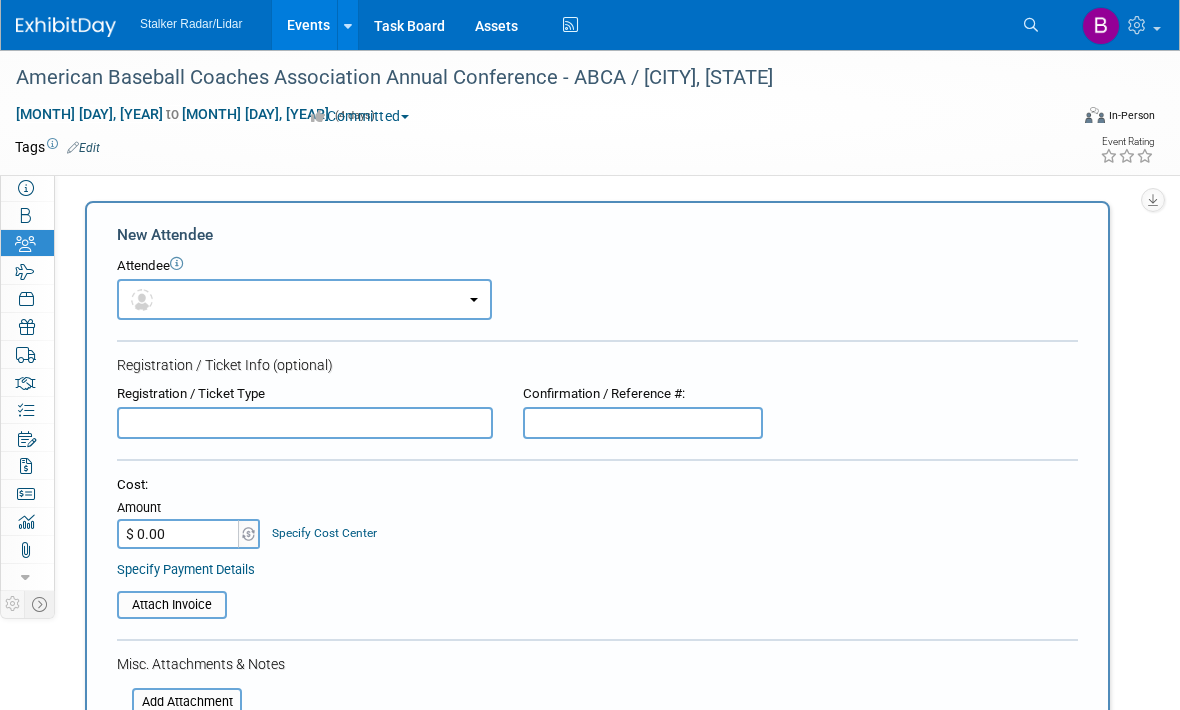 click on "Events" at bounding box center (308, 25) 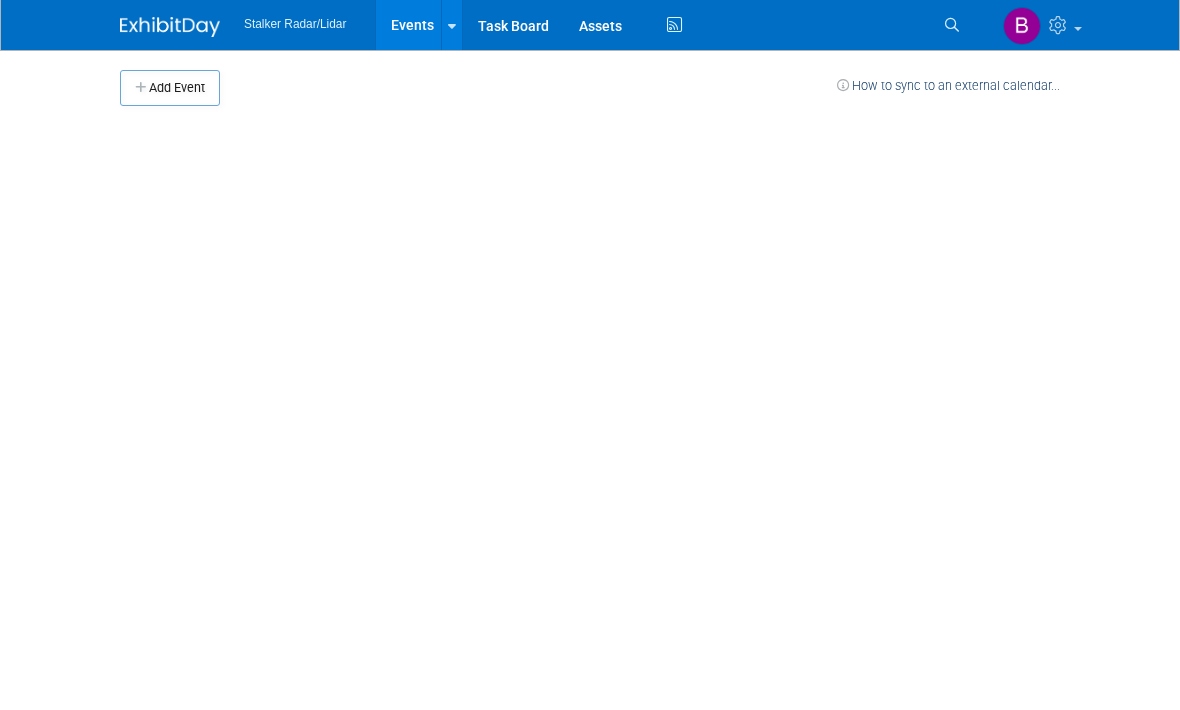 scroll, scrollTop: 0, scrollLeft: 0, axis: both 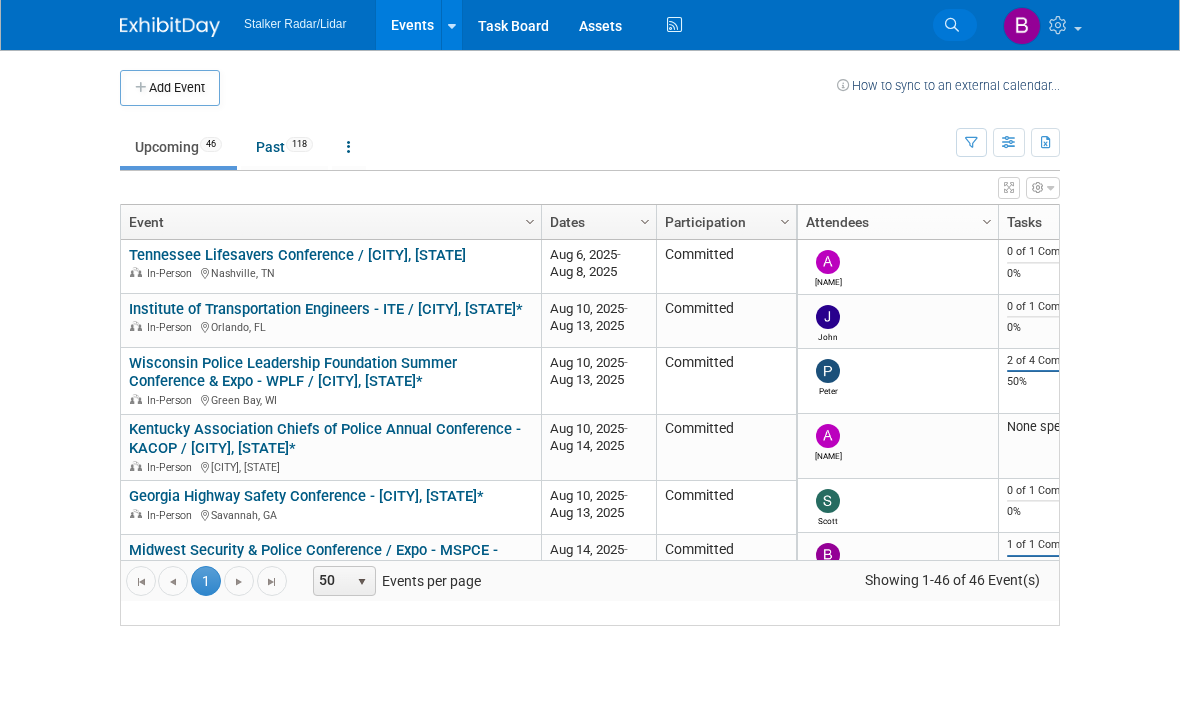 click at bounding box center (952, 25) 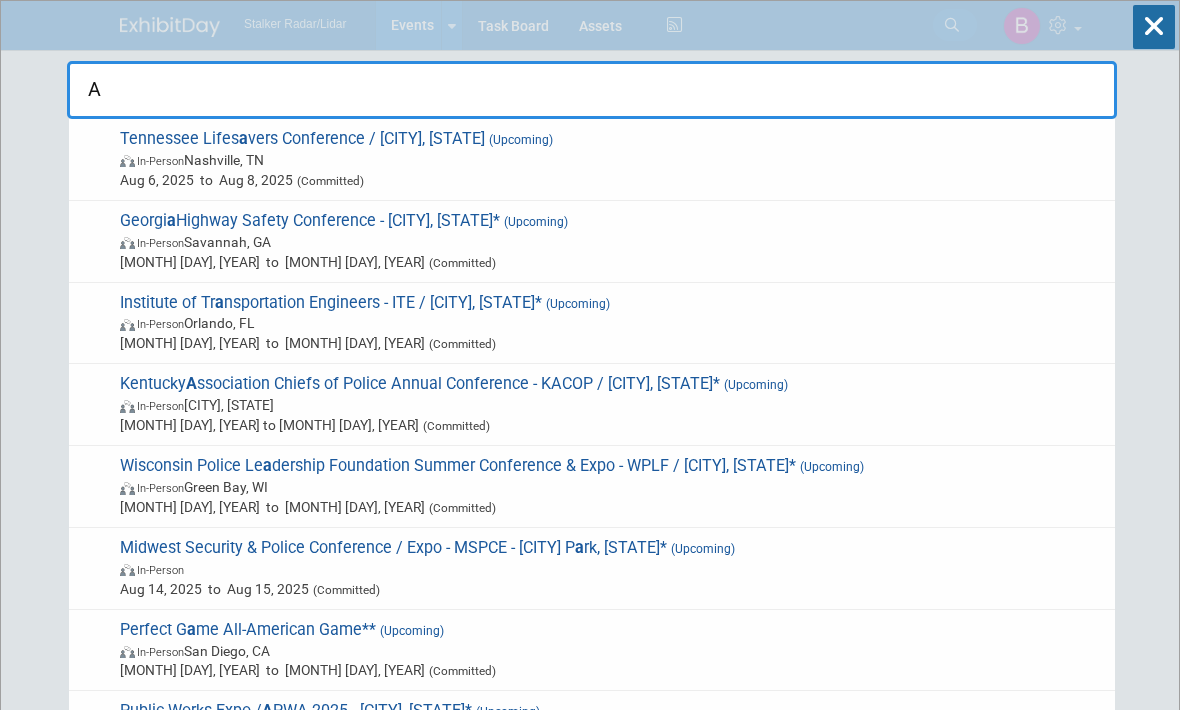 type on "Ab" 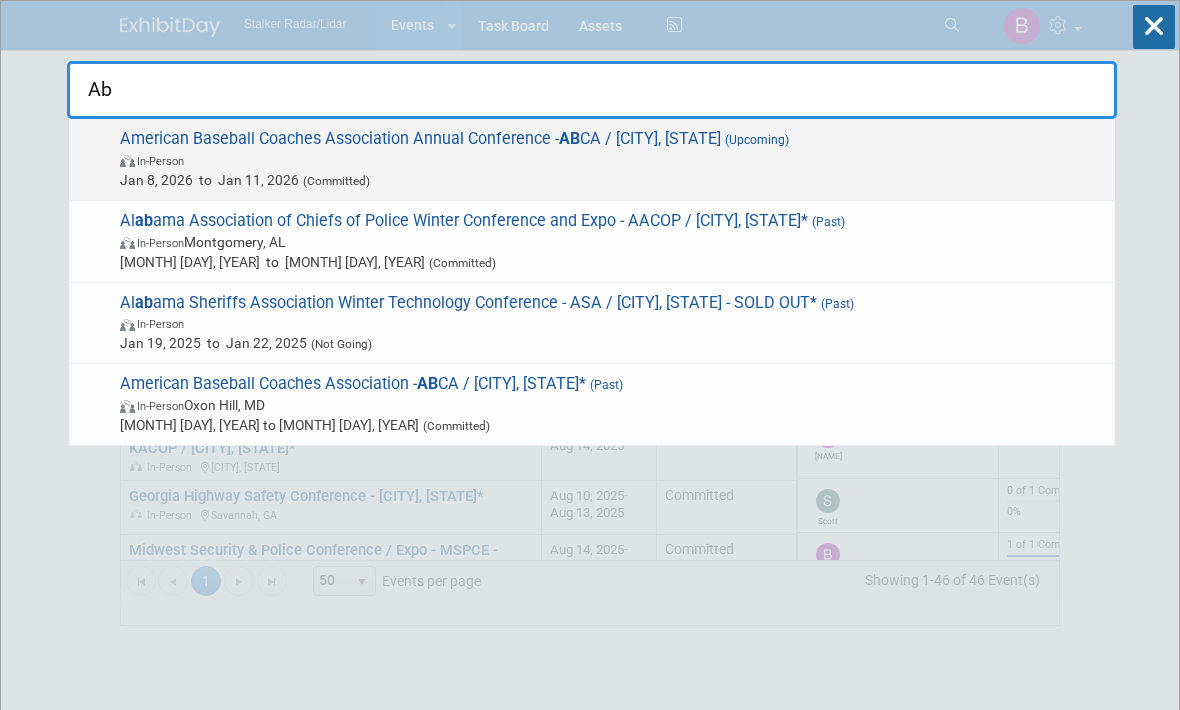 click on "American Baseball Coaches Association Annual Conference -  AB CA / [CITY], [STATE]  (Upcoming)  In-Person      [DATE]  to  [DATE]  (Committed)" at bounding box center (609, 159) 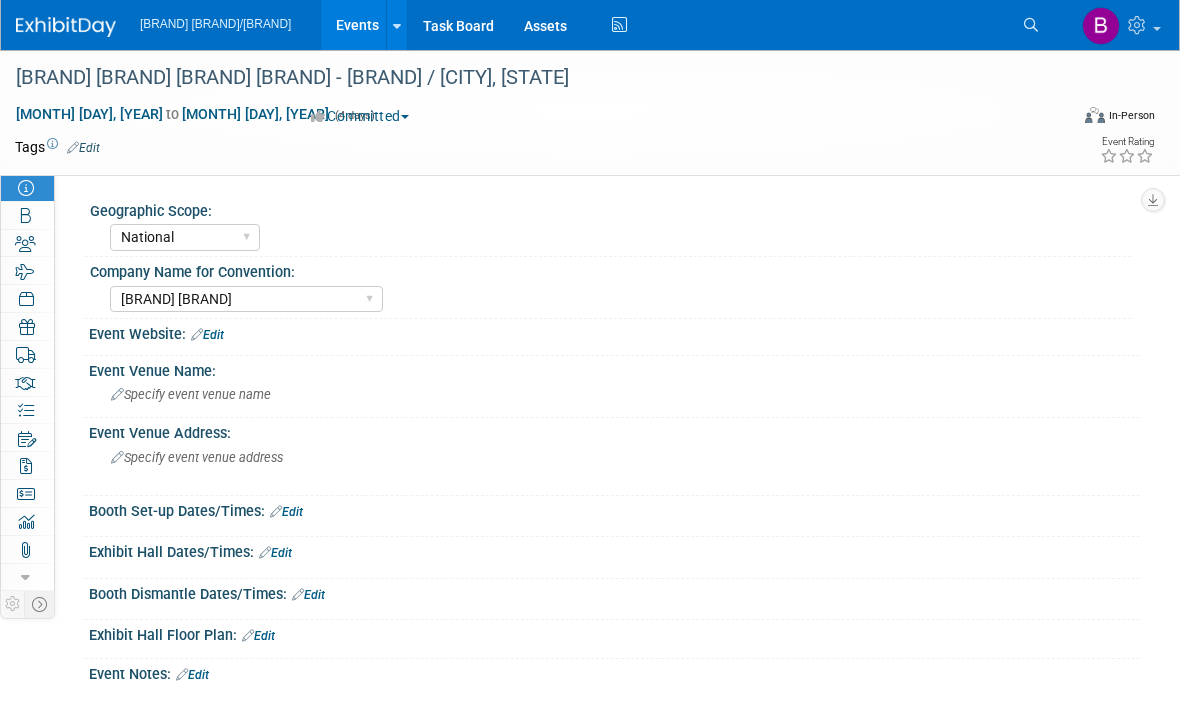 select on "National" 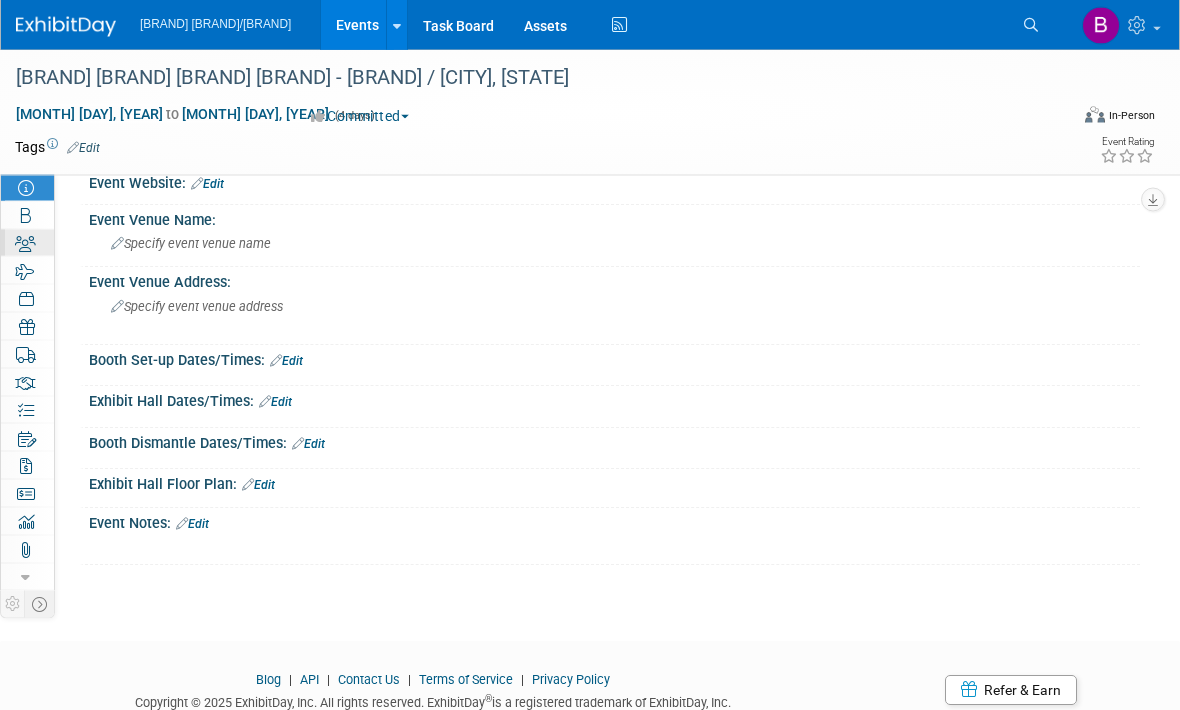 scroll, scrollTop: 150, scrollLeft: 0, axis: vertical 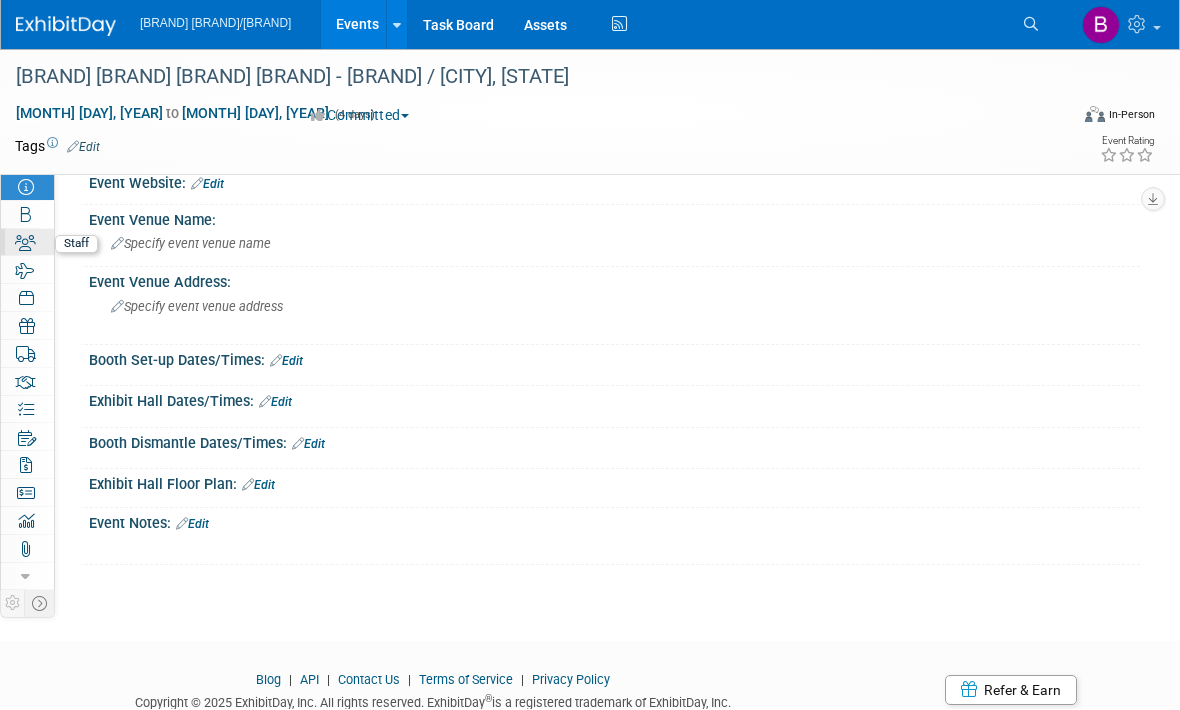 click on "1
Staff 1" at bounding box center (27, 243) 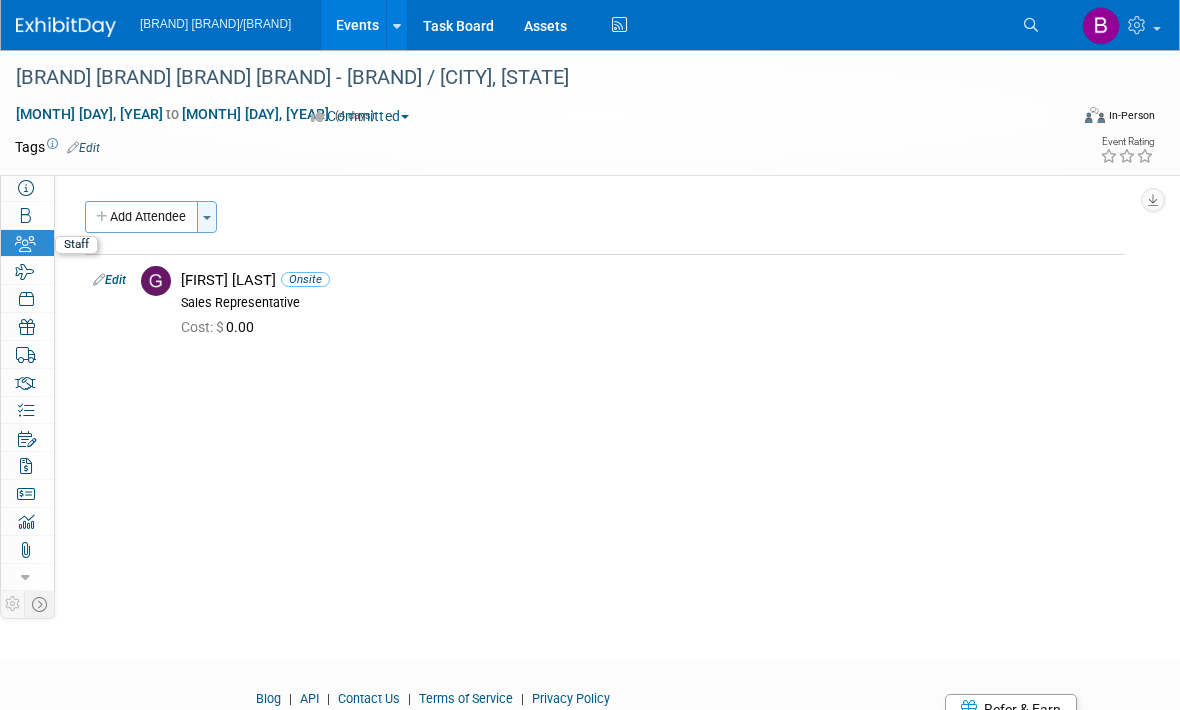 click on "Toggle Dropdown" at bounding box center [207, 217] 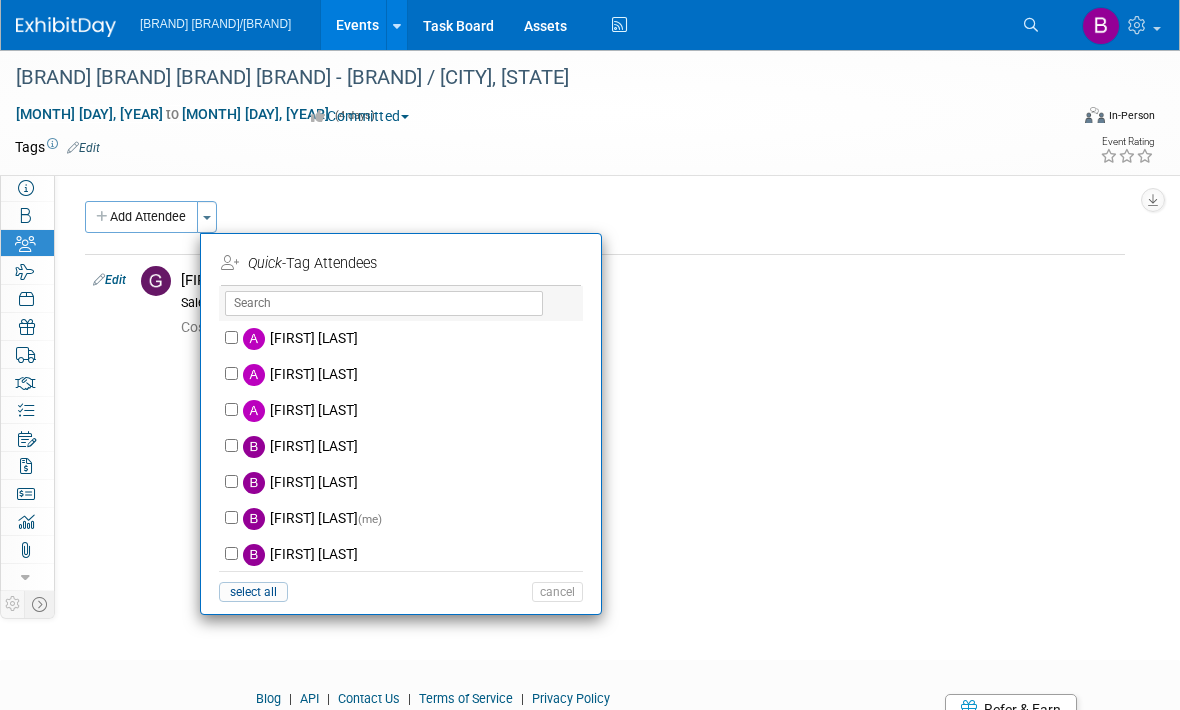 click at bounding box center [590, 355] 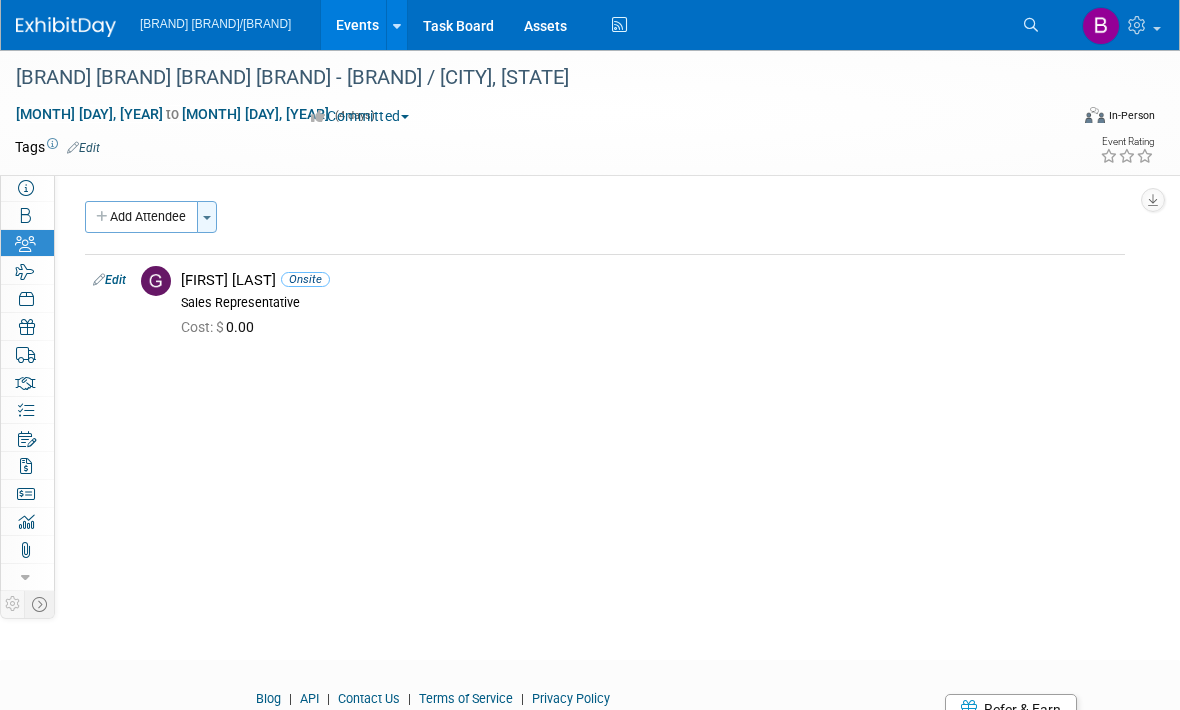 click on "Toggle Dropdown" at bounding box center [207, 217] 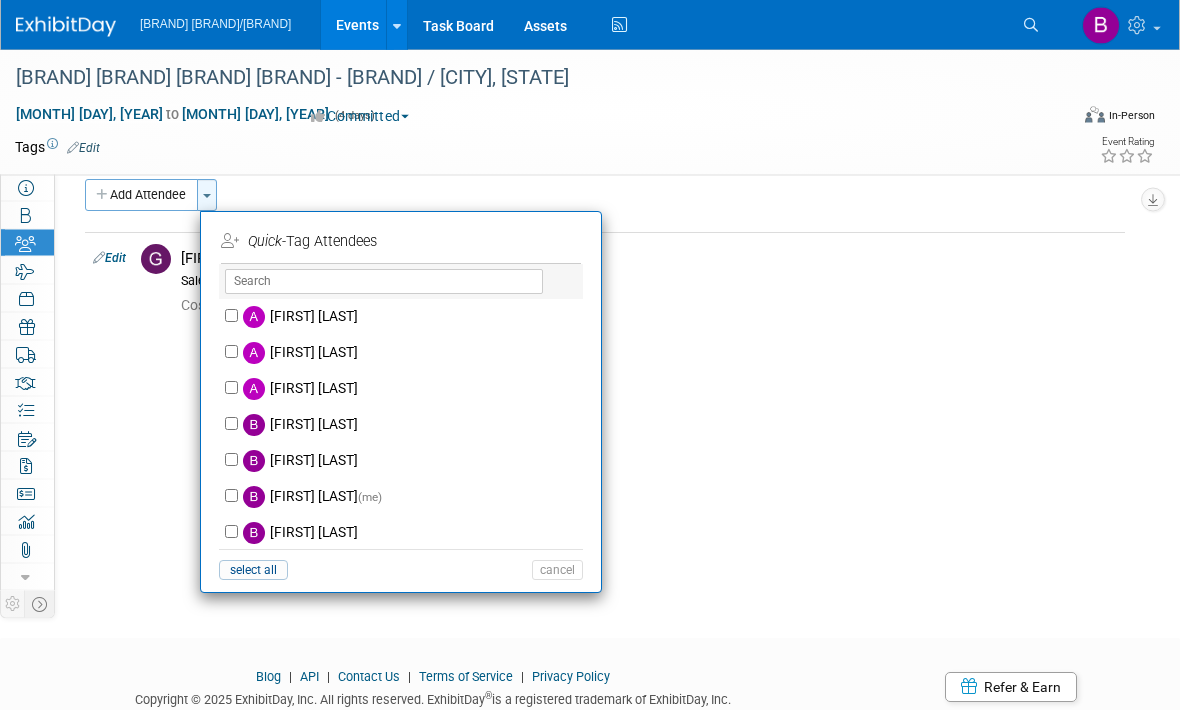 scroll, scrollTop: 24, scrollLeft: 0, axis: vertical 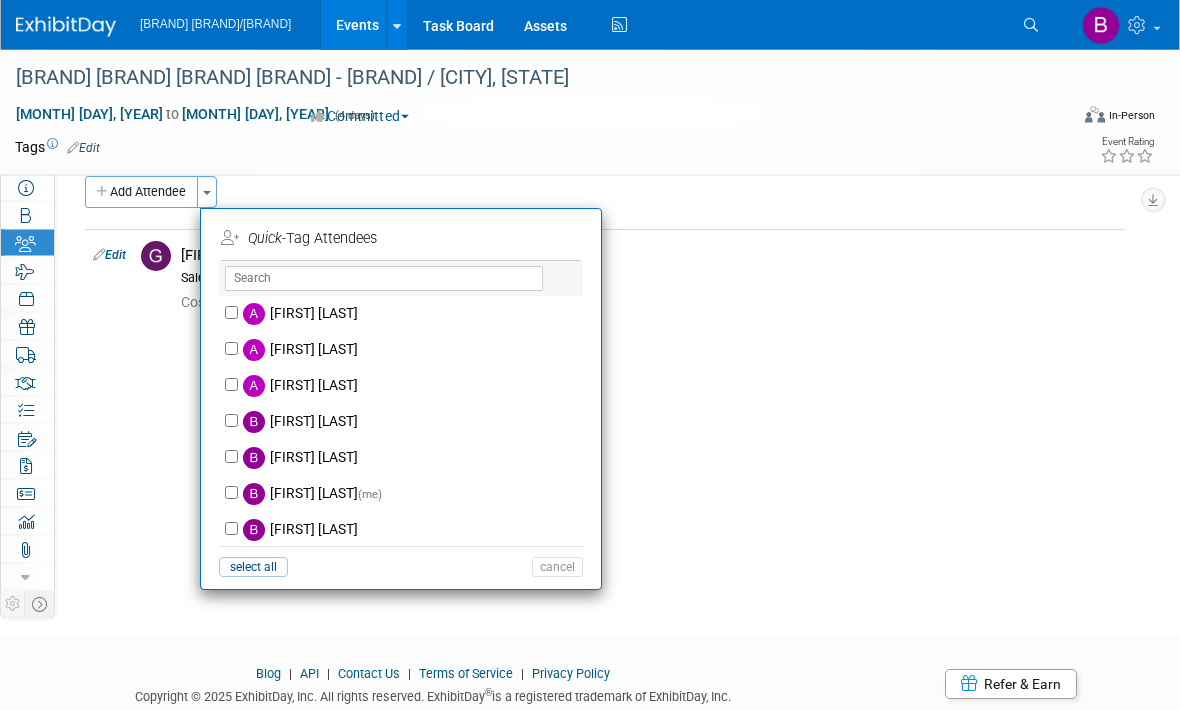 click at bounding box center [590, 355] 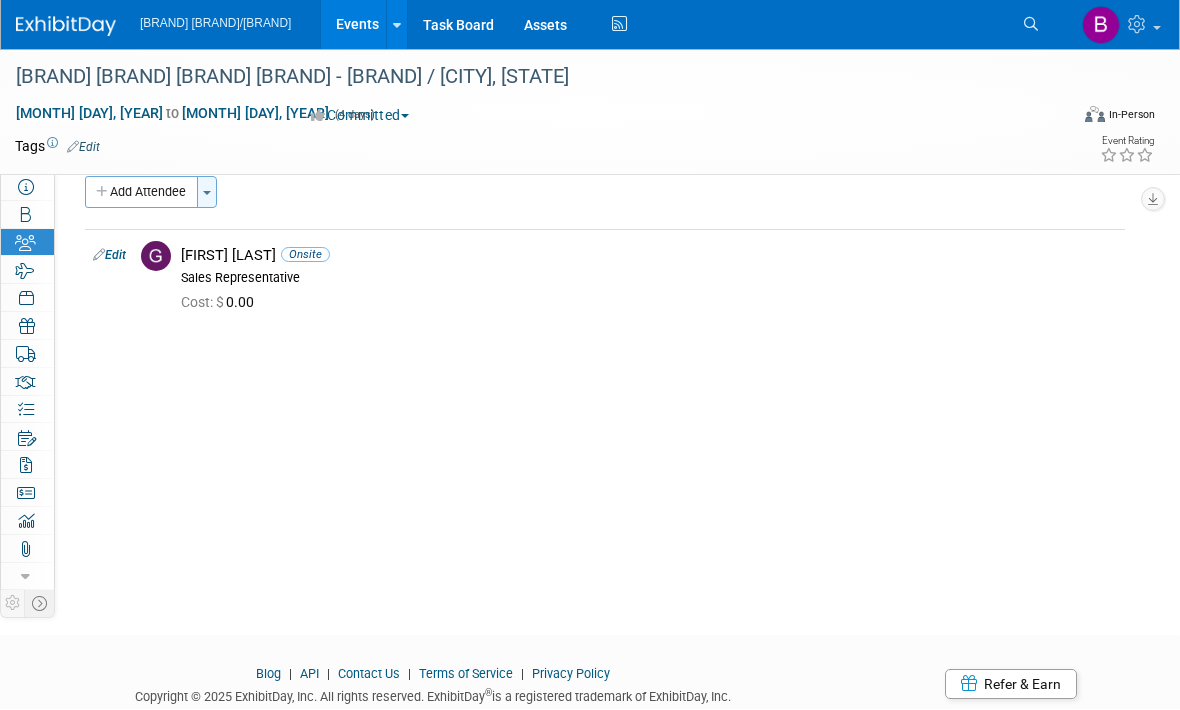 click on "Toggle Dropdown" at bounding box center [207, 193] 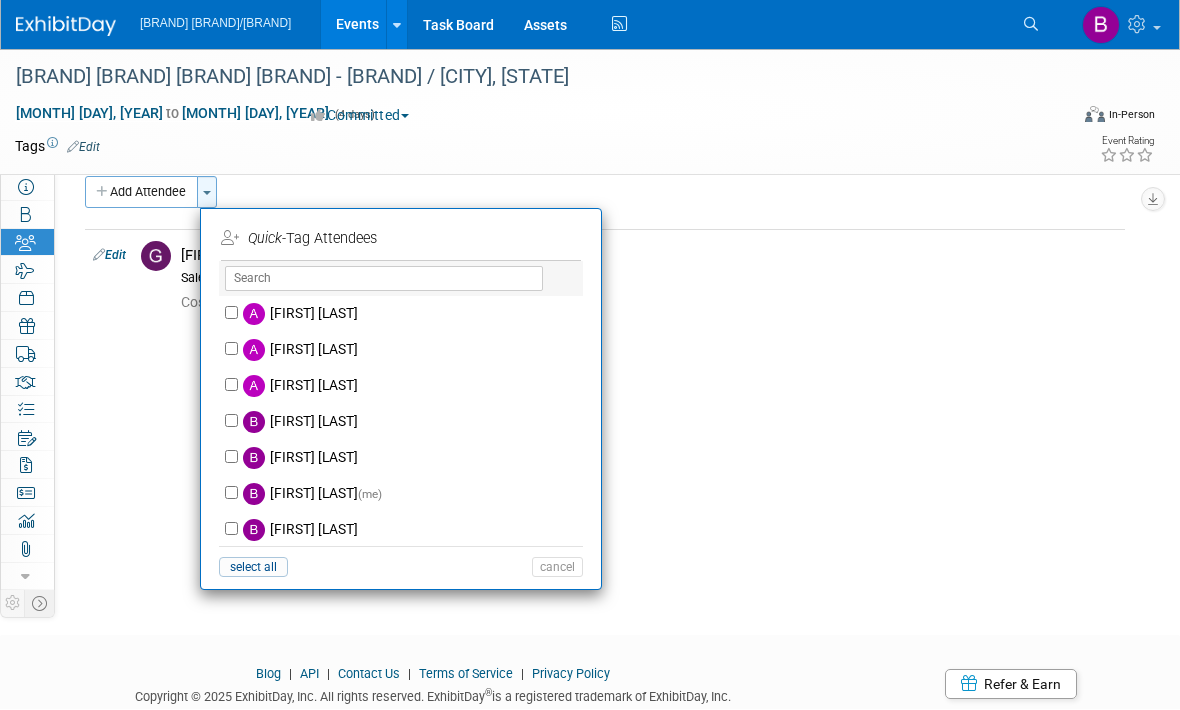 type 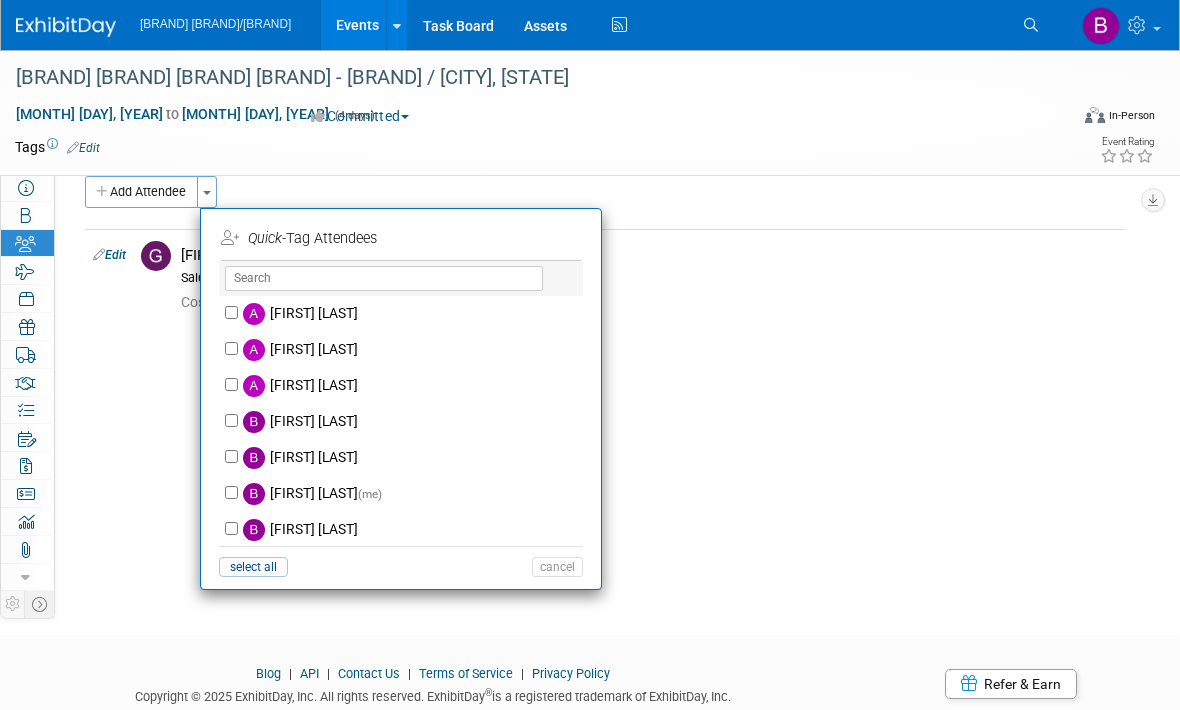 scroll, scrollTop: 24, scrollLeft: 0, axis: vertical 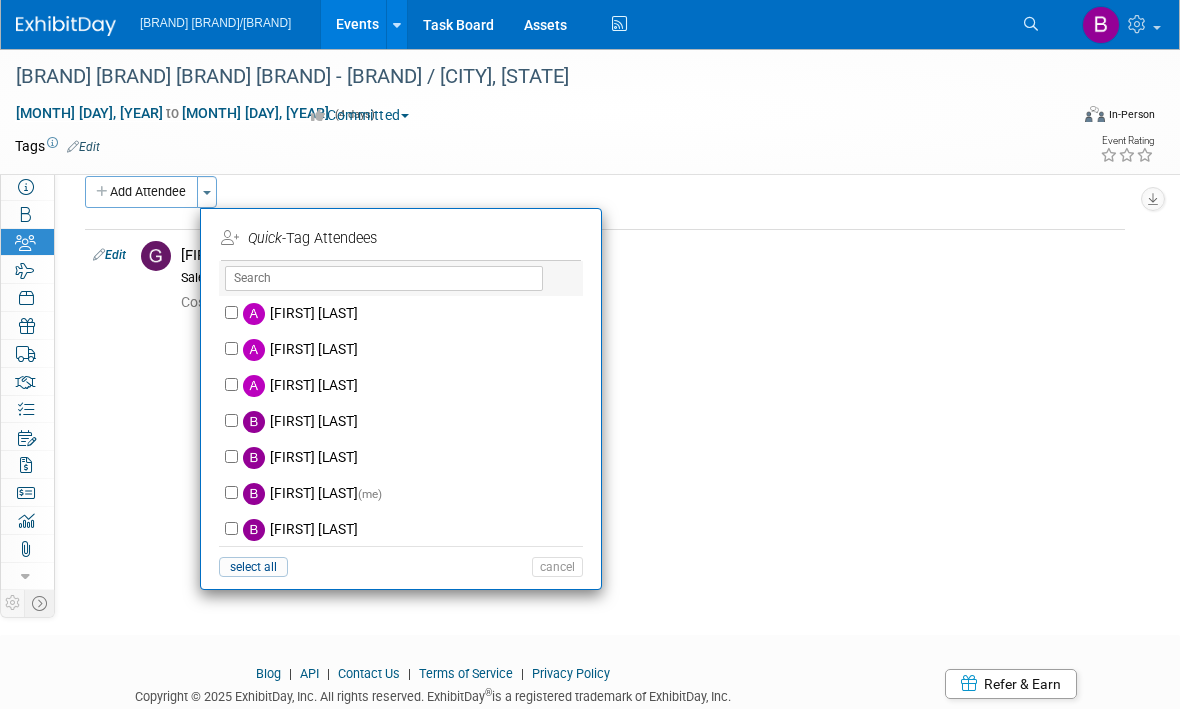 click at bounding box center (590, 355) 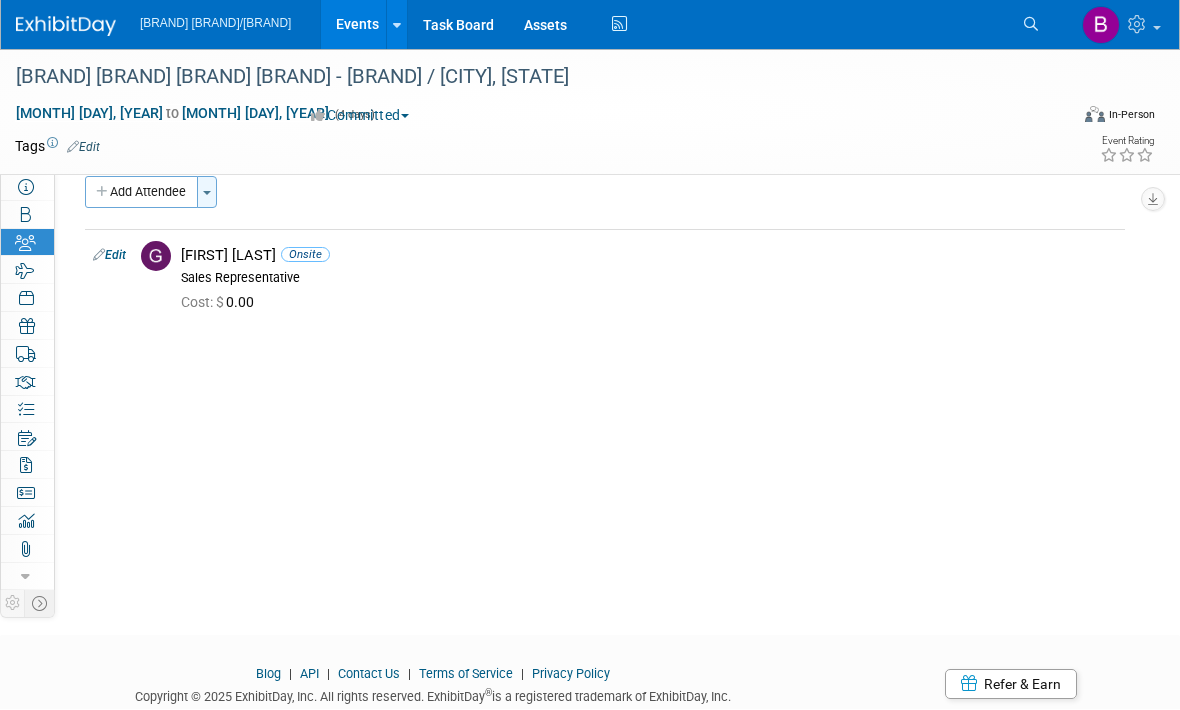 click on "Toggle Dropdown" at bounding box center [207, 193] 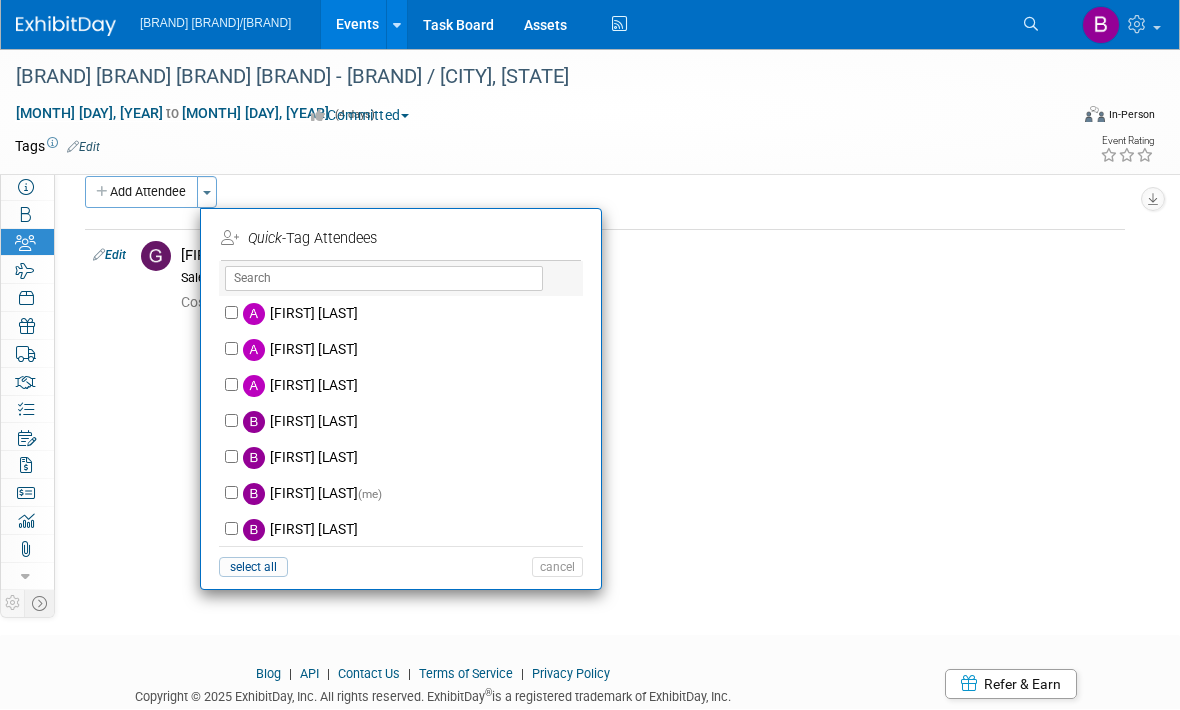 click at bounding box center (590, 355) 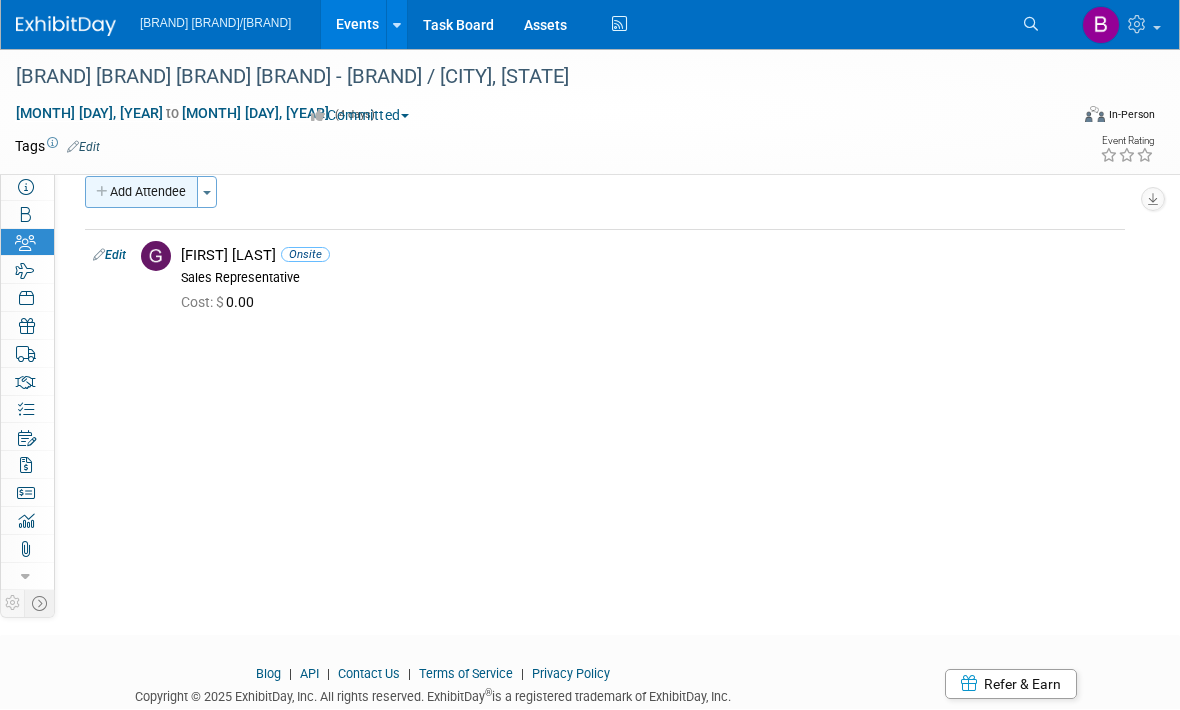 click at bounding box center [103, 193] 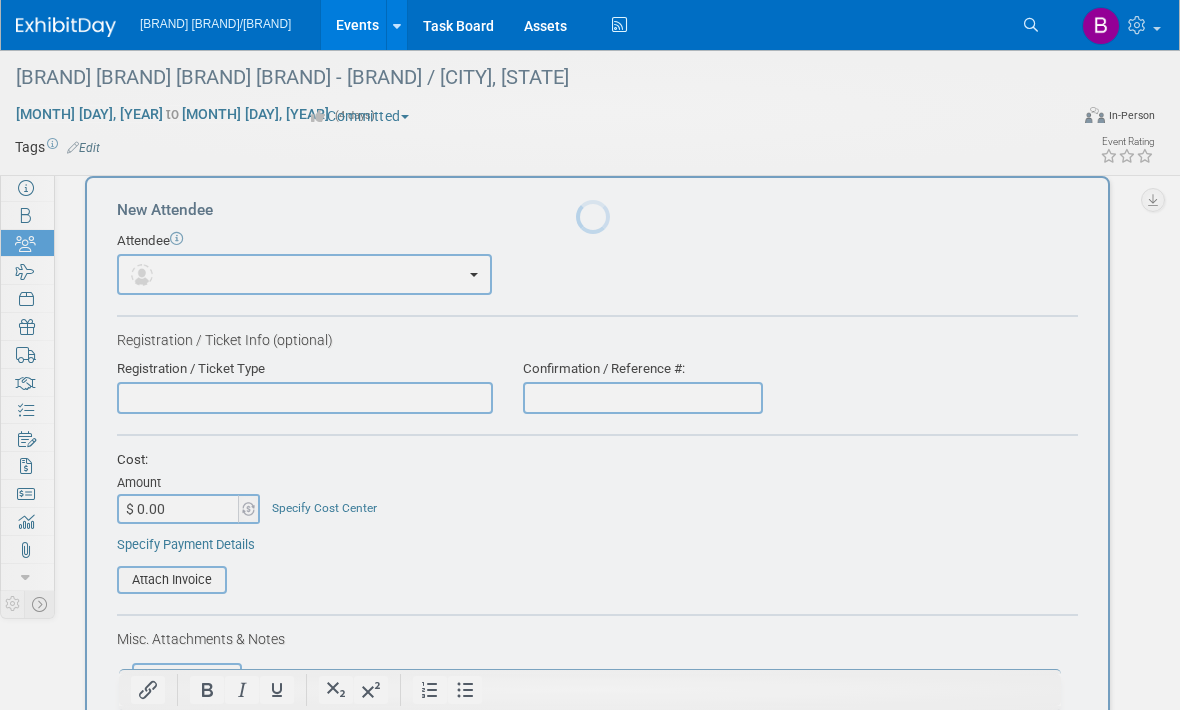 scroll, scrollTop: 0, scrollLeft: 0, axis: both 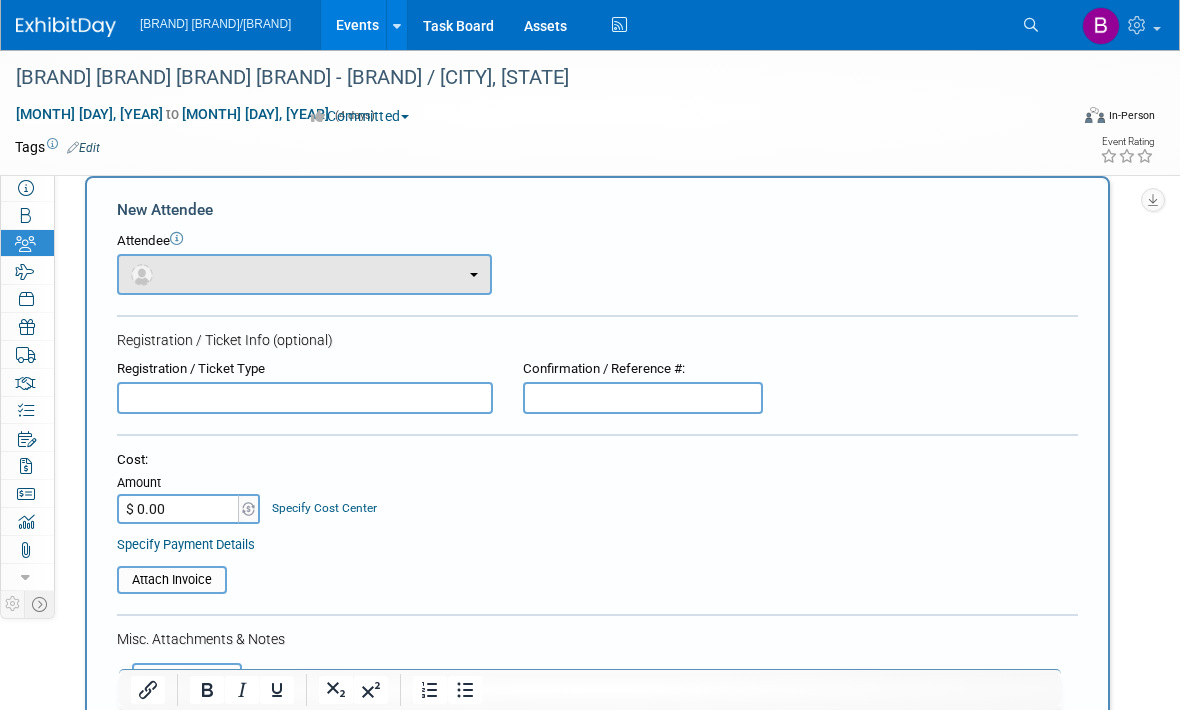 click at bounding box center (142, 275) 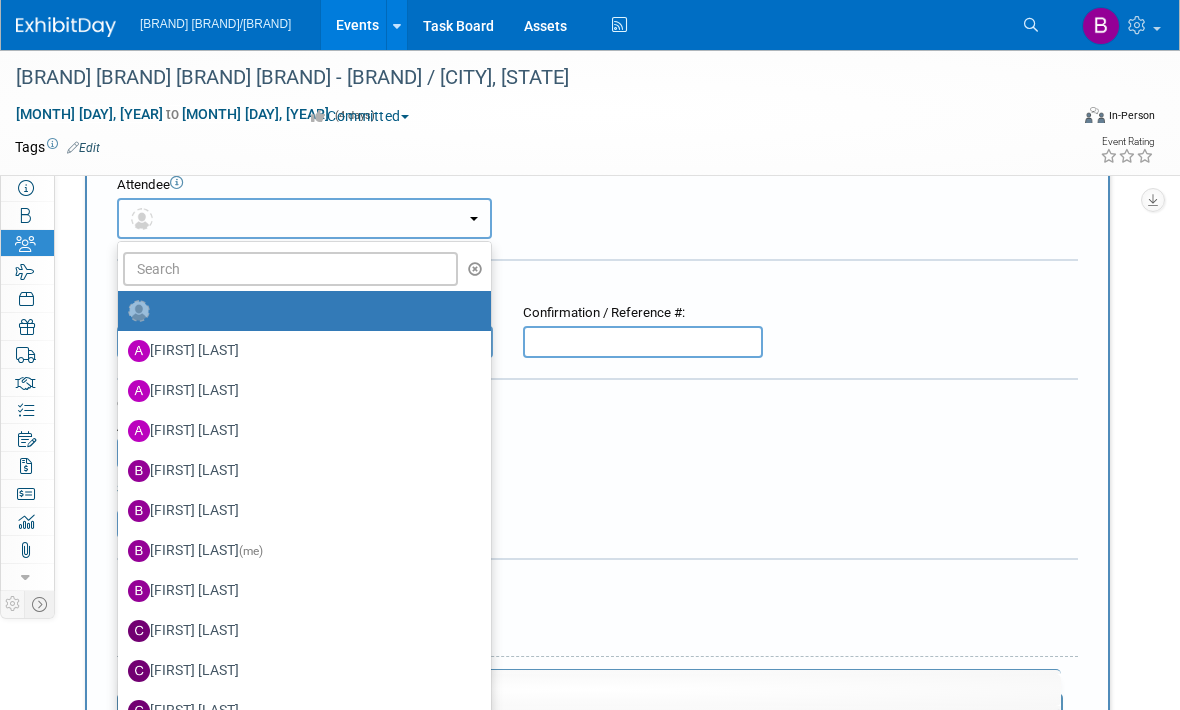scroll, scrollTop: 79, scrollLeft: 0, axis: vertical 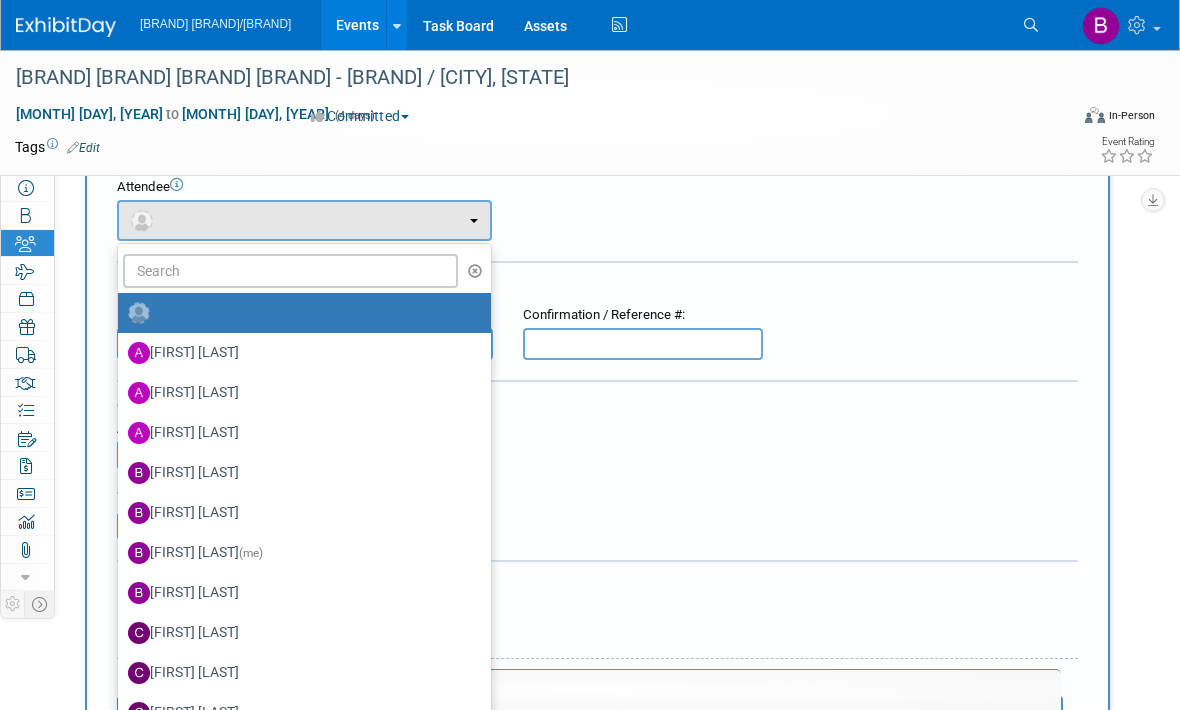 click at bounding box center (590, 355) 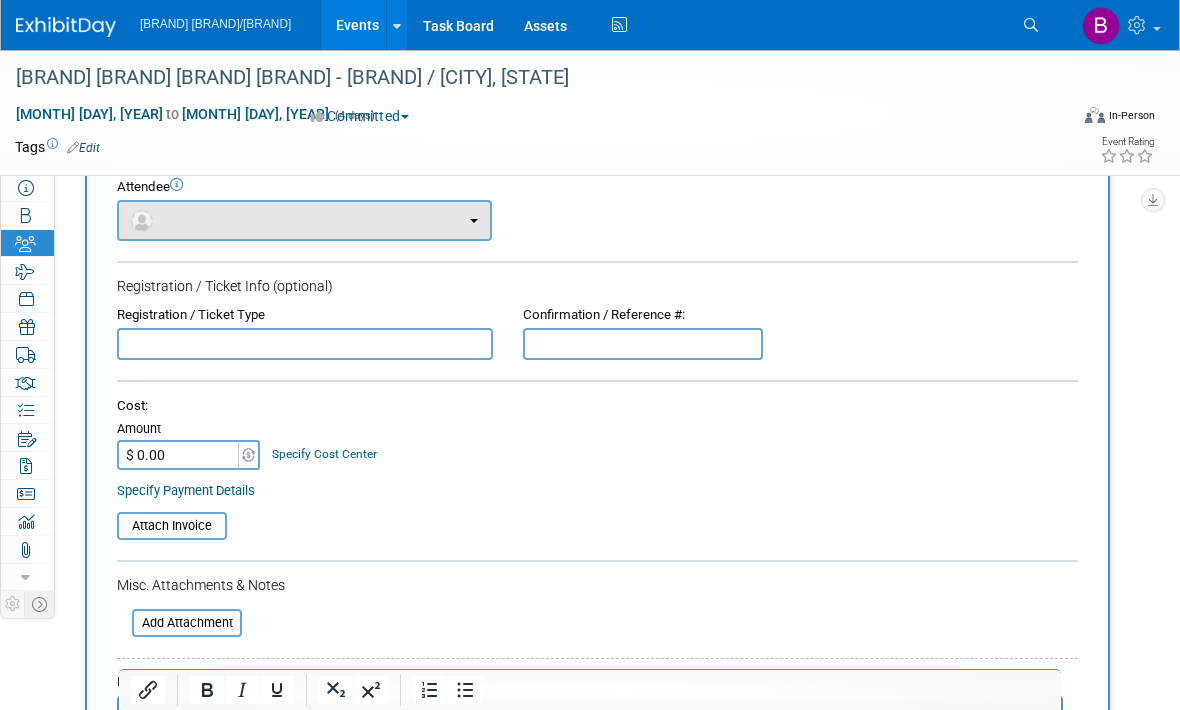 click at bounding box center [142, 221] 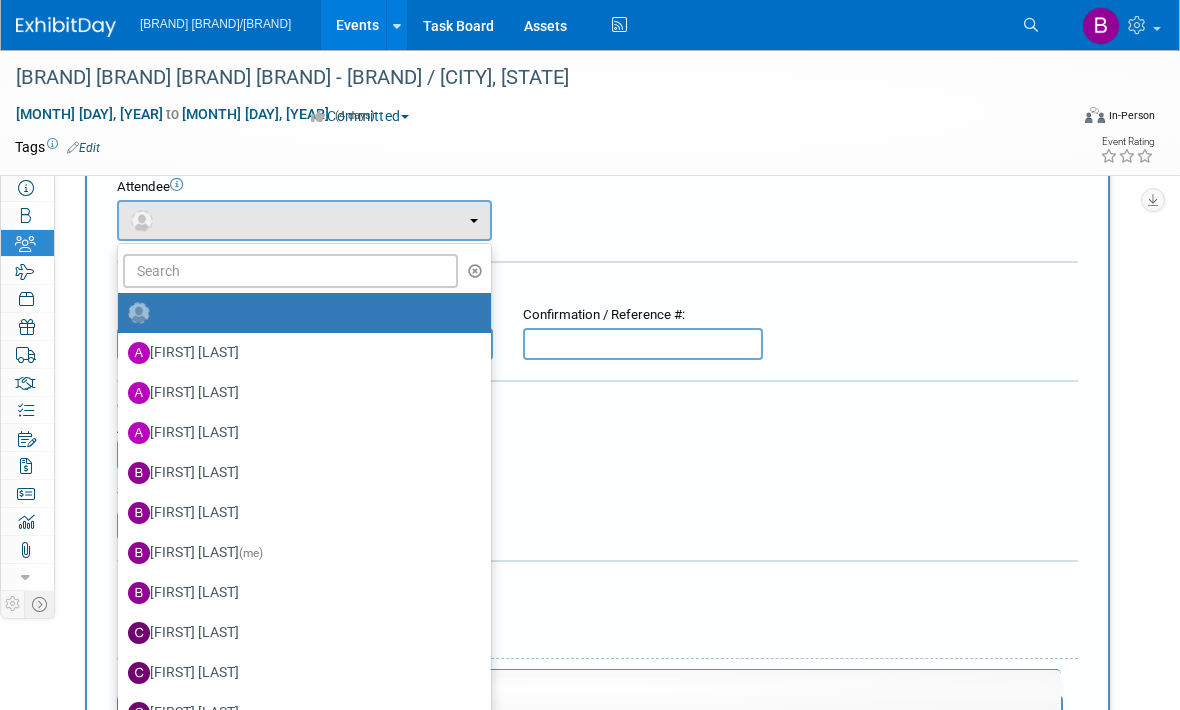 click at bounding box center (590, 355) 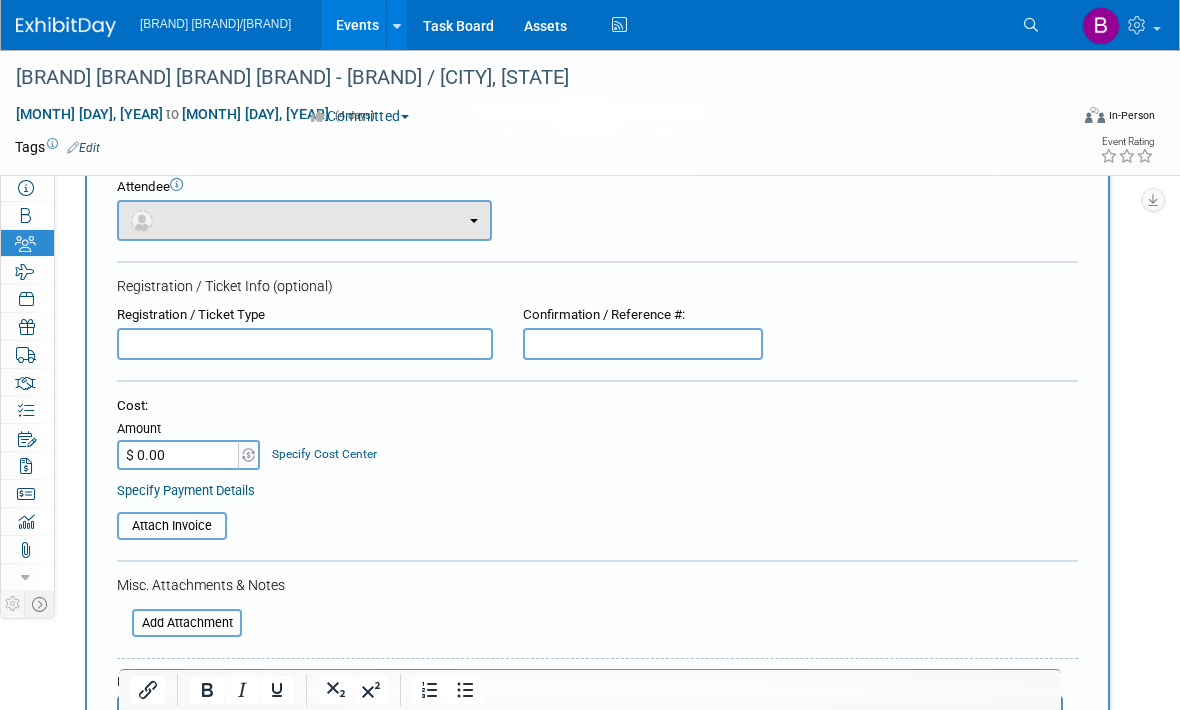click at bounding box center (304, 220) 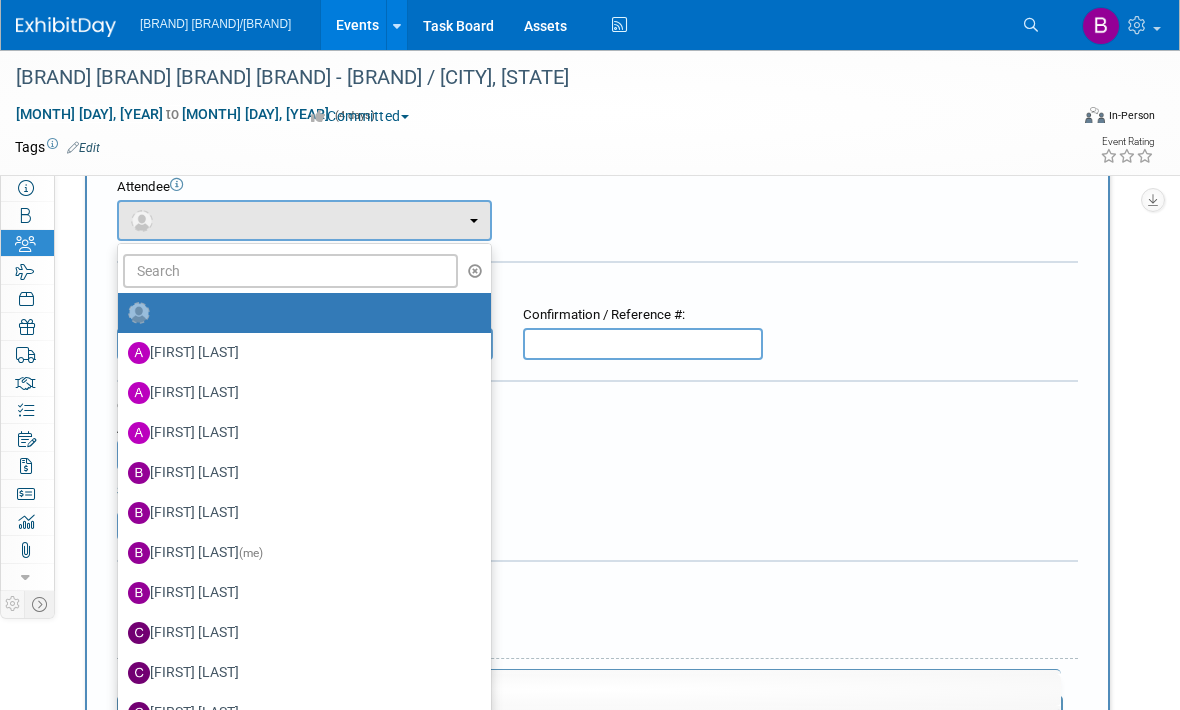 click at bounding box center [590, 355] 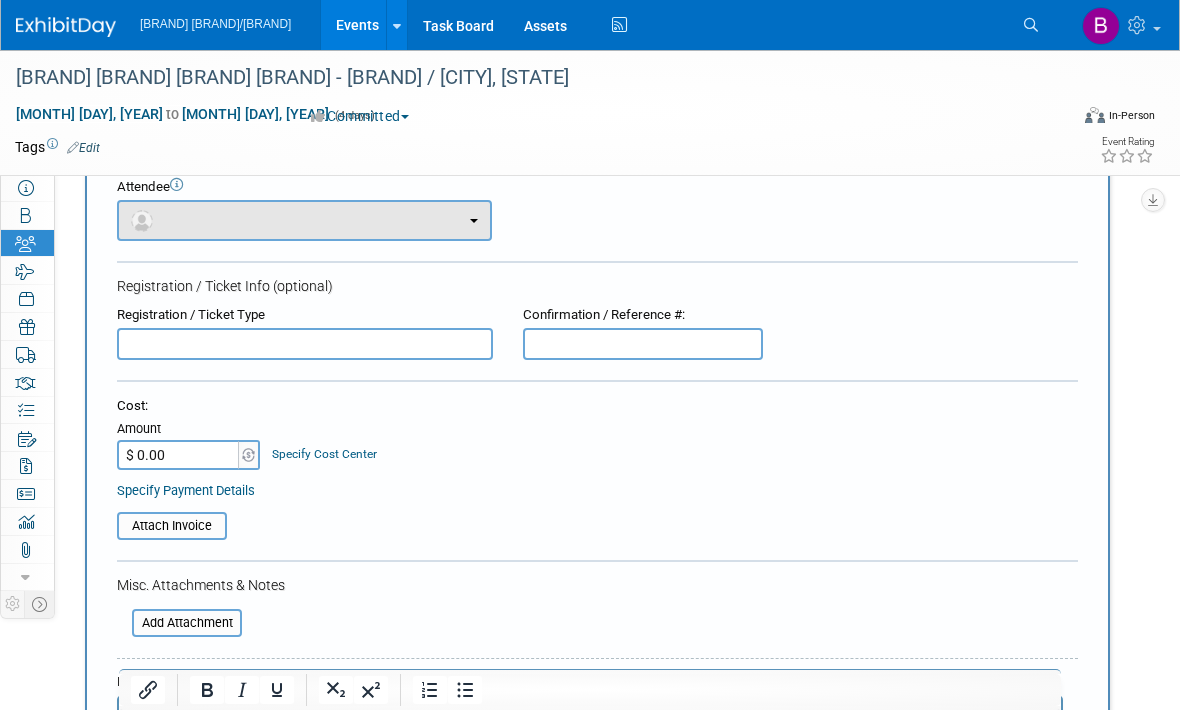 click at bounding box center (304, 220) 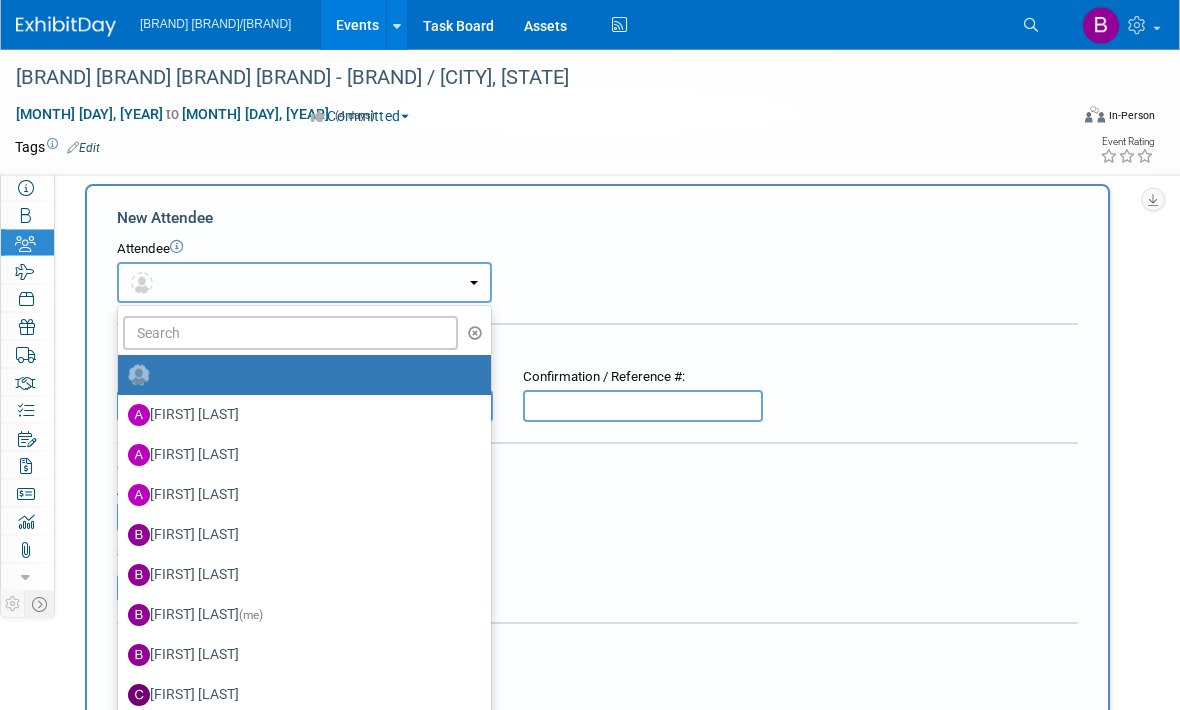scroll, scrollTop: 0, scrollLeft: 0, axis: both 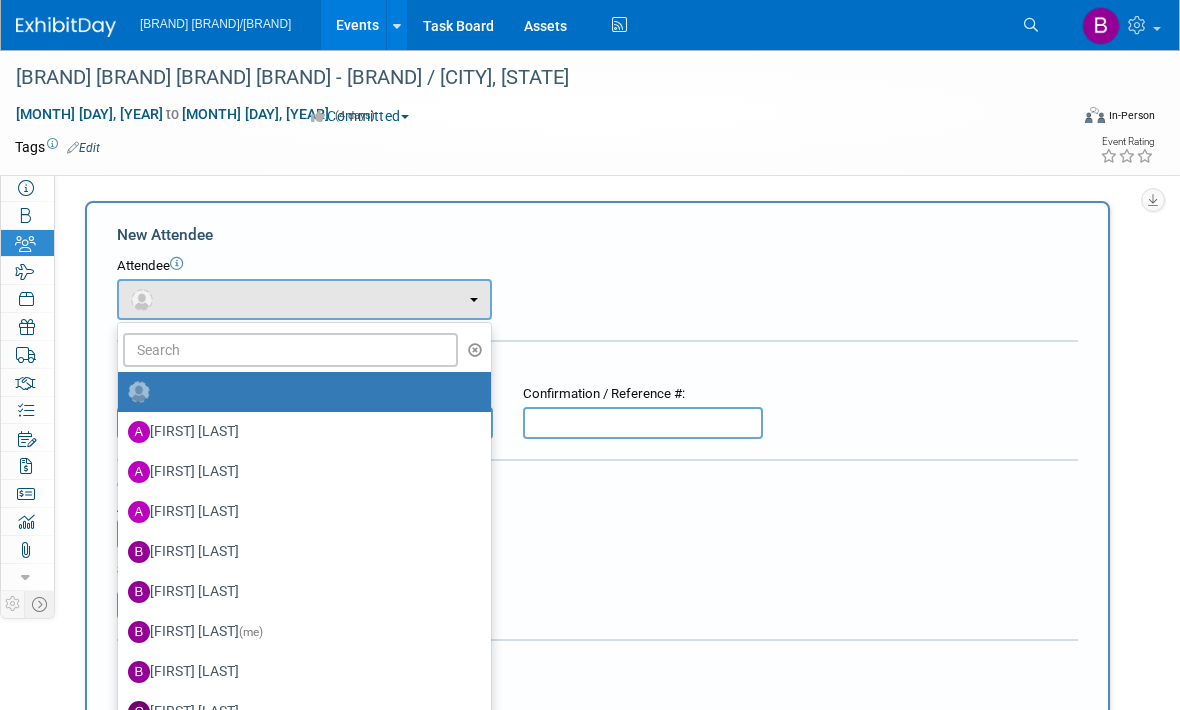 click at bounding box center [590, 355] 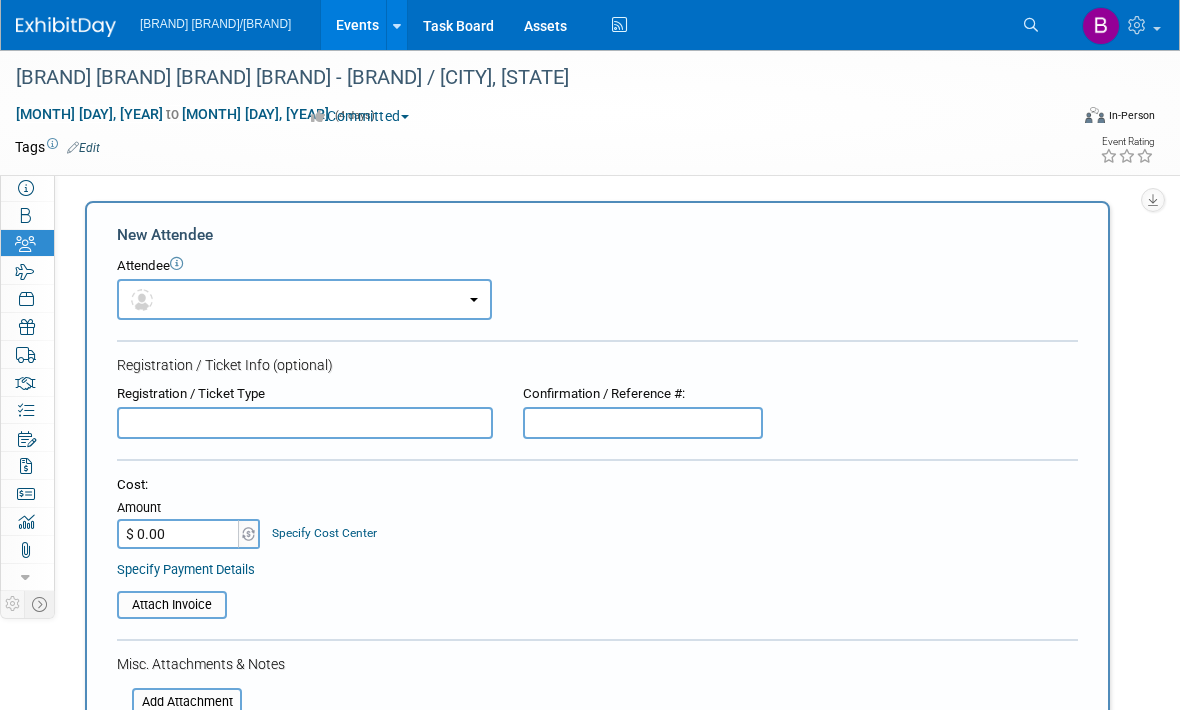 drag, startPoint x: 208, startPoint y: 356, endPoint x: 159, endPoint y: 363, distance: 49.497475 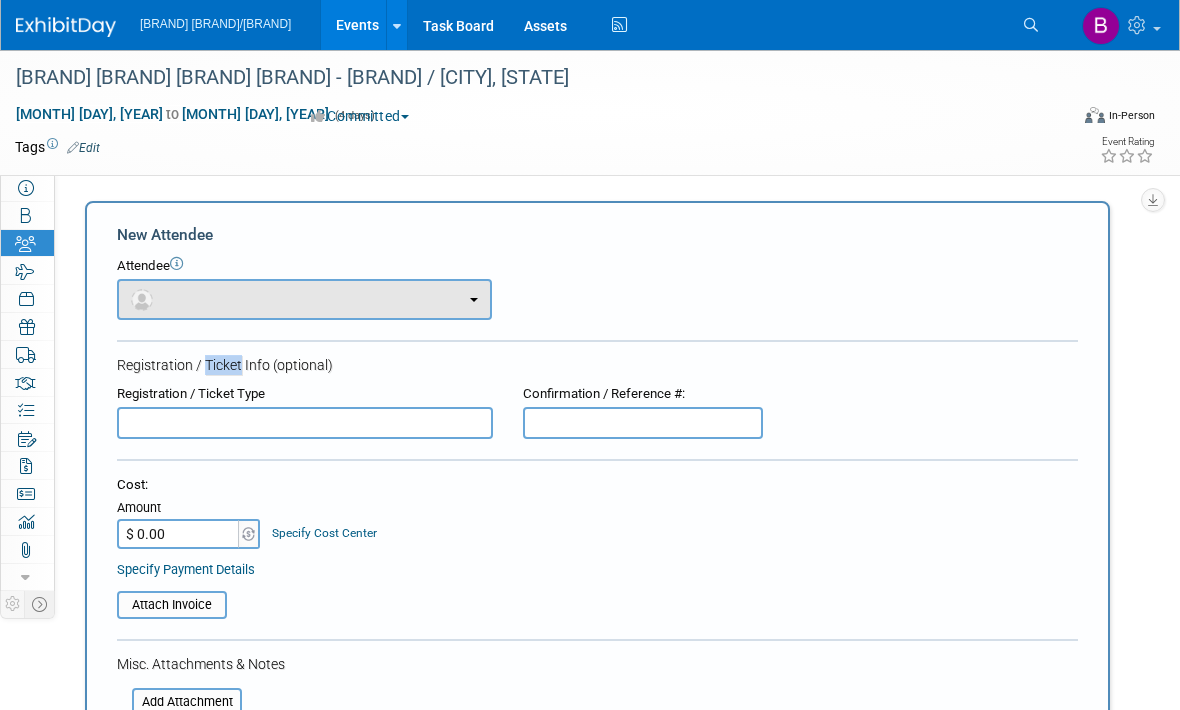 click at bounding box center [304, 299] 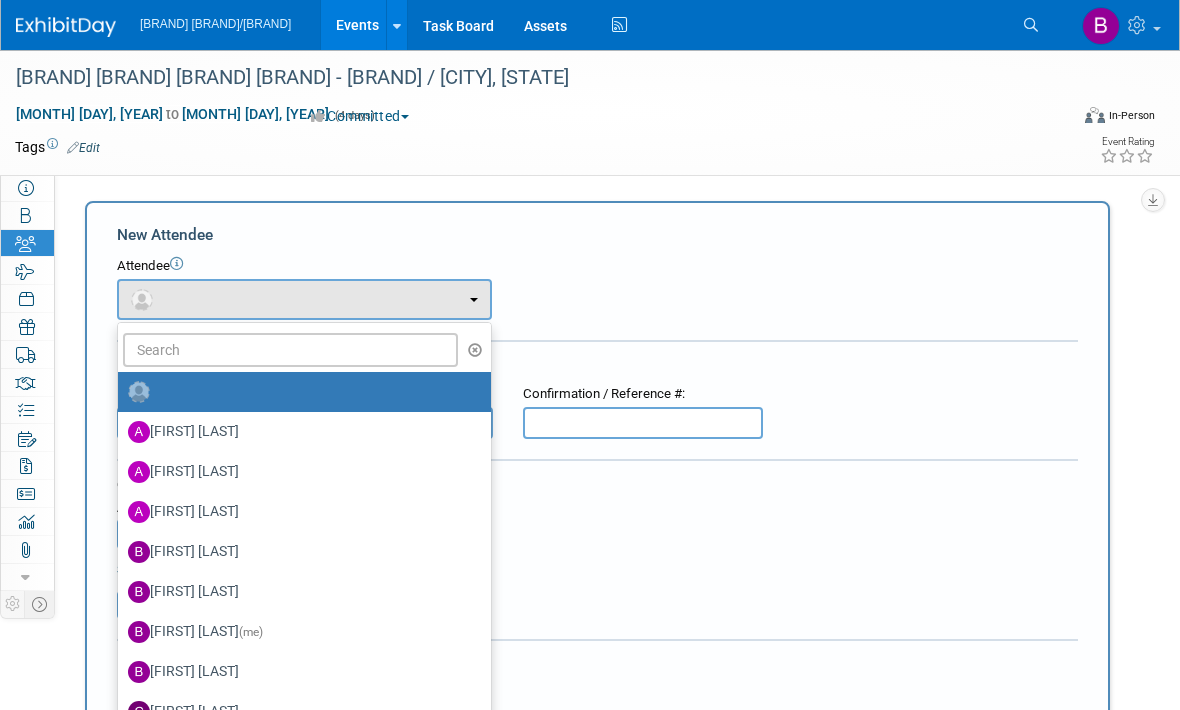 drag, startPoint x: 254, startPoint y: 346, endPoint x: 231, endPoint y: 335, distance: 25.495098 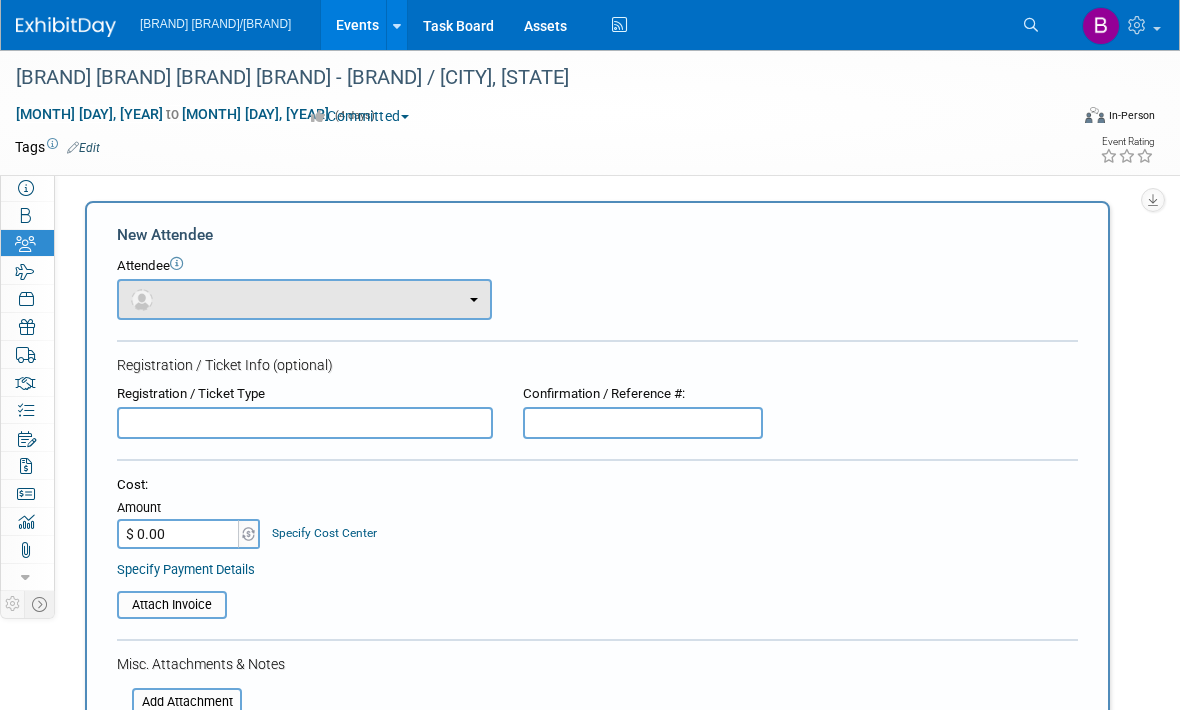 click at bounding box center (142, 300) 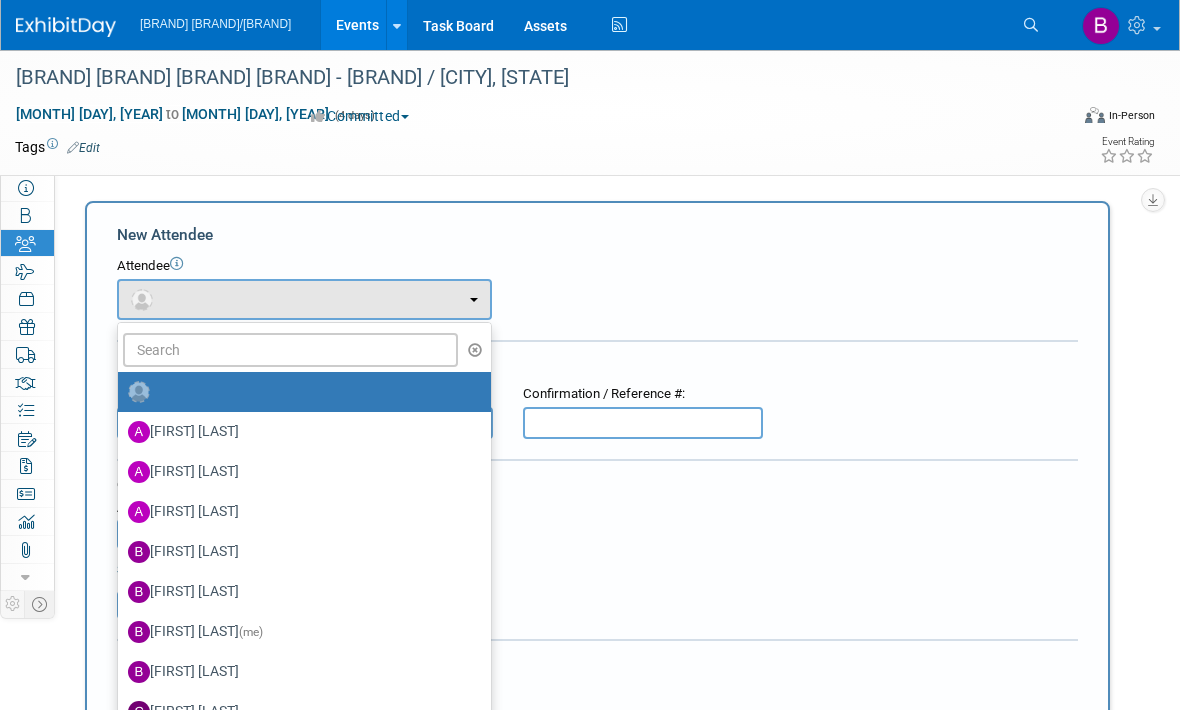 click at bounding box center (590, 355) 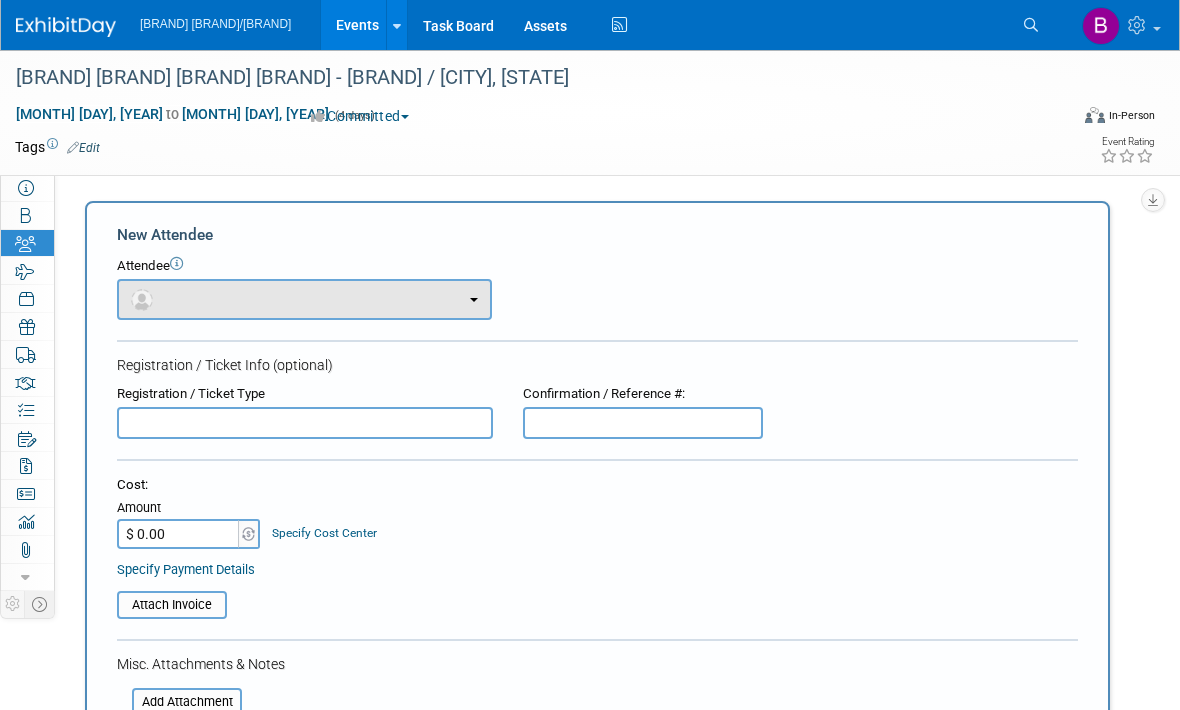 drag, startPoint x: 233, startPoint y: 310, endPoint x: 473, endPoint y: 295, distance: 240.46829 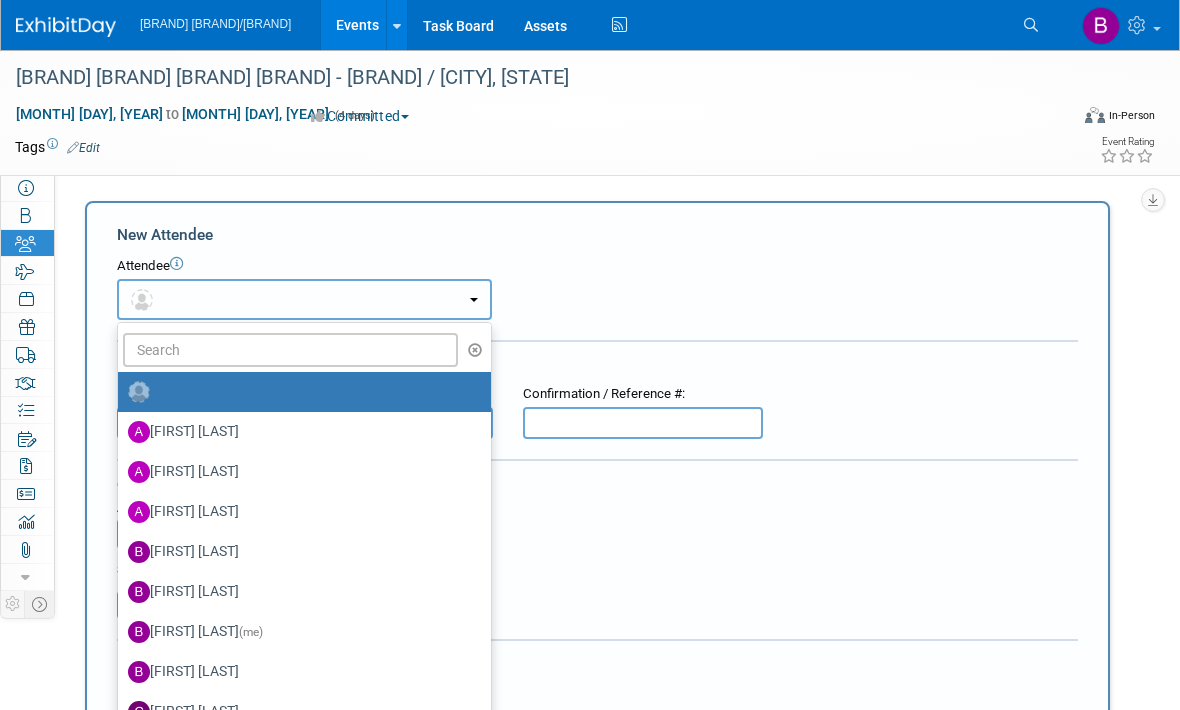 type 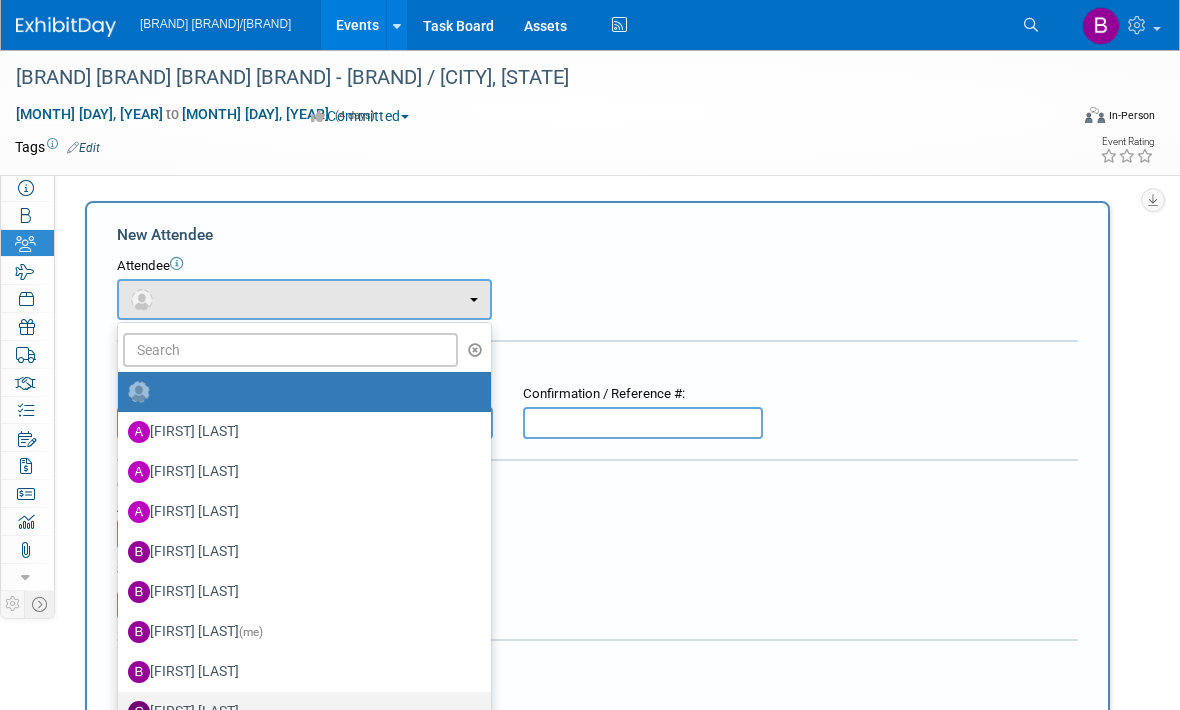 scroll, scrollTop: 395, scrollLeft: 0, axis: vertical 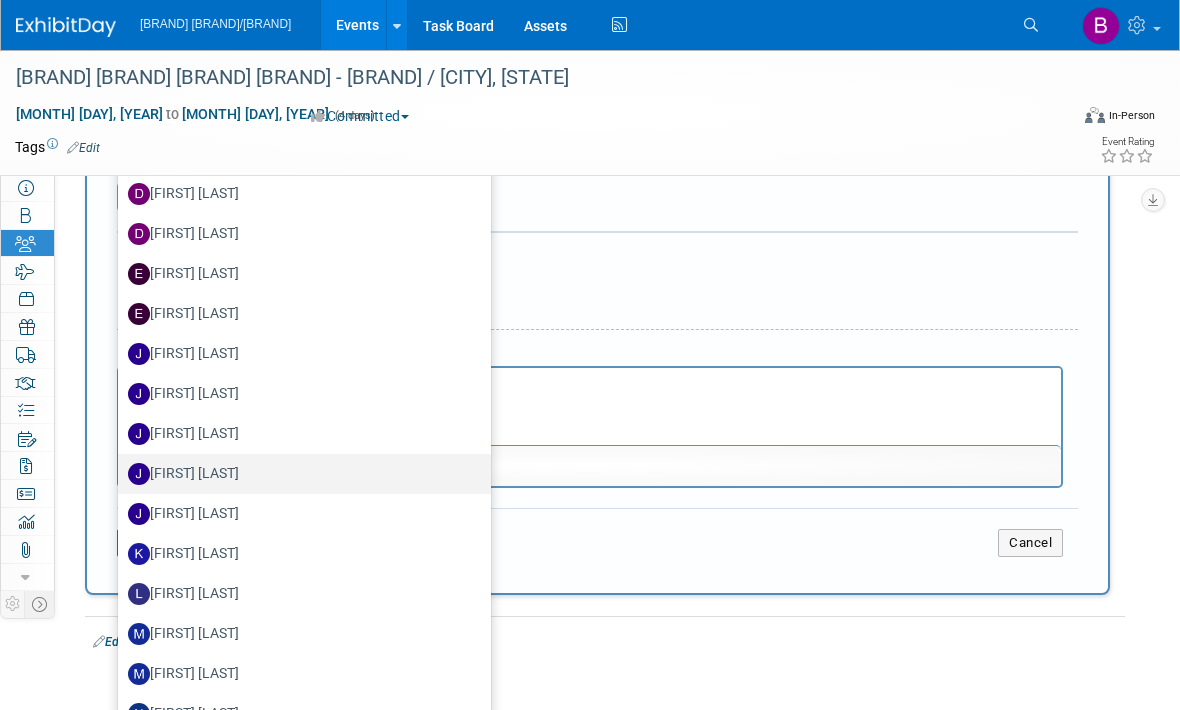 select on "15ea099a-f66b-4dfd-bd54-86258fc6fb1a" 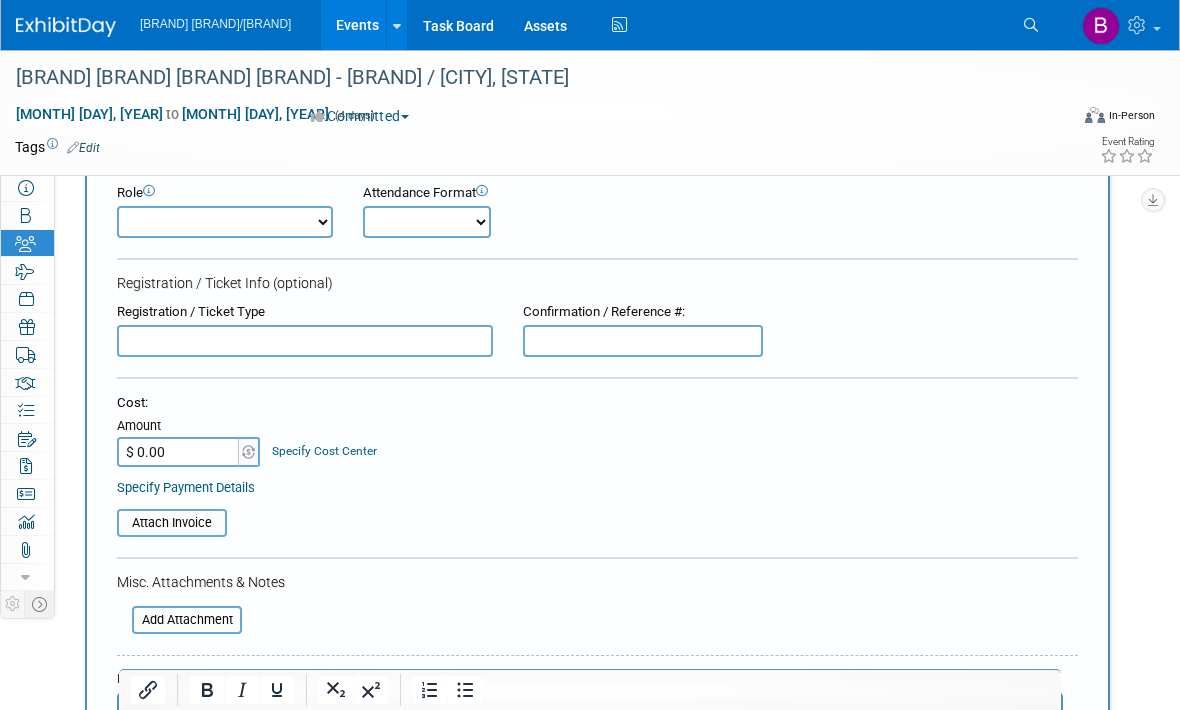 scroll, scrollTop: 0, scrollLeft: 0, axis: both 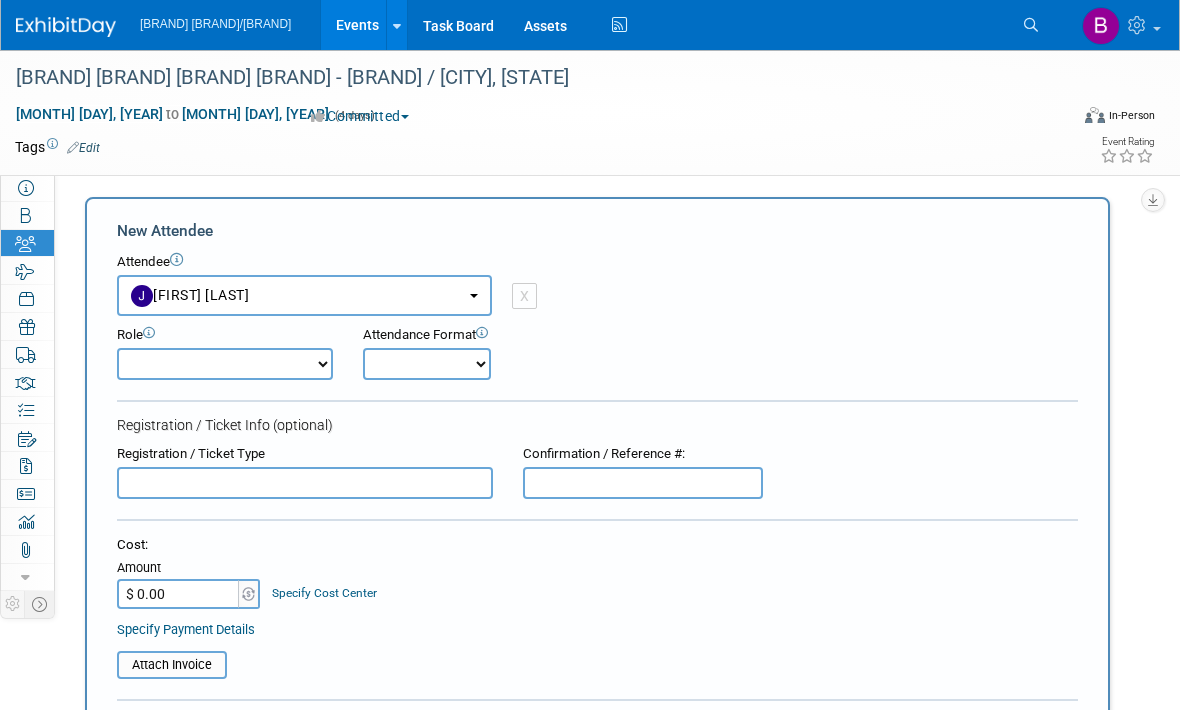 select on "1" 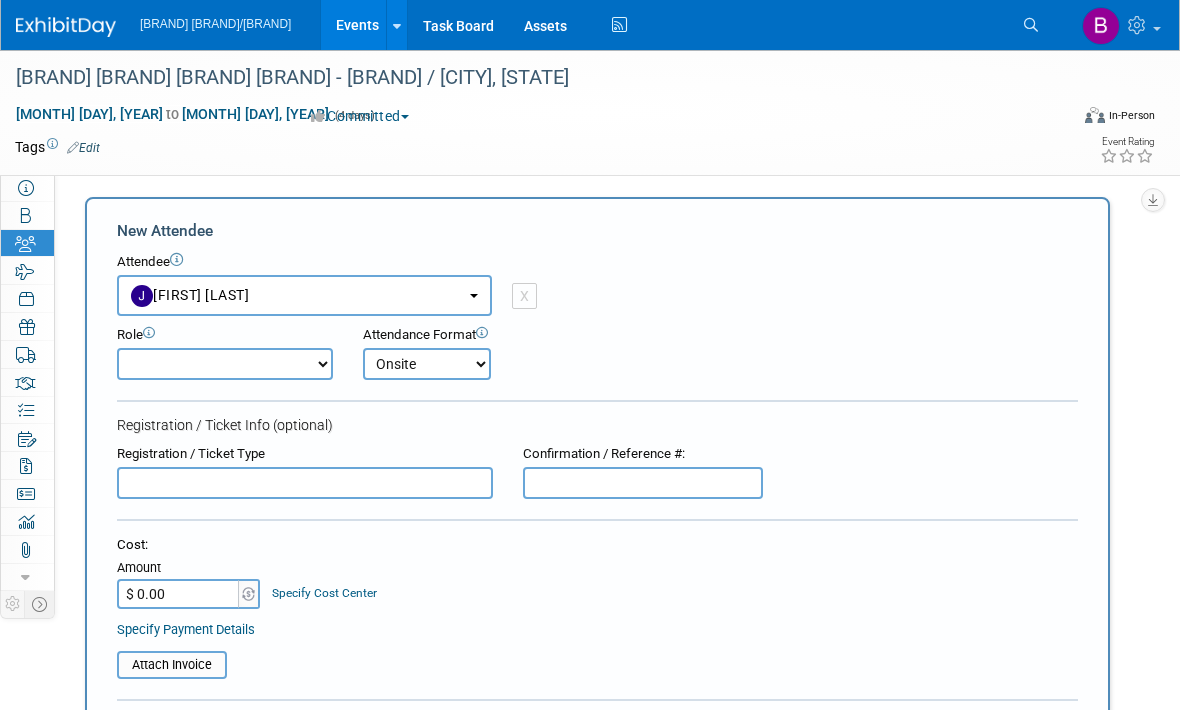 scroll, scrollTop: 488, scrollLeft: 0, axis: vertical 